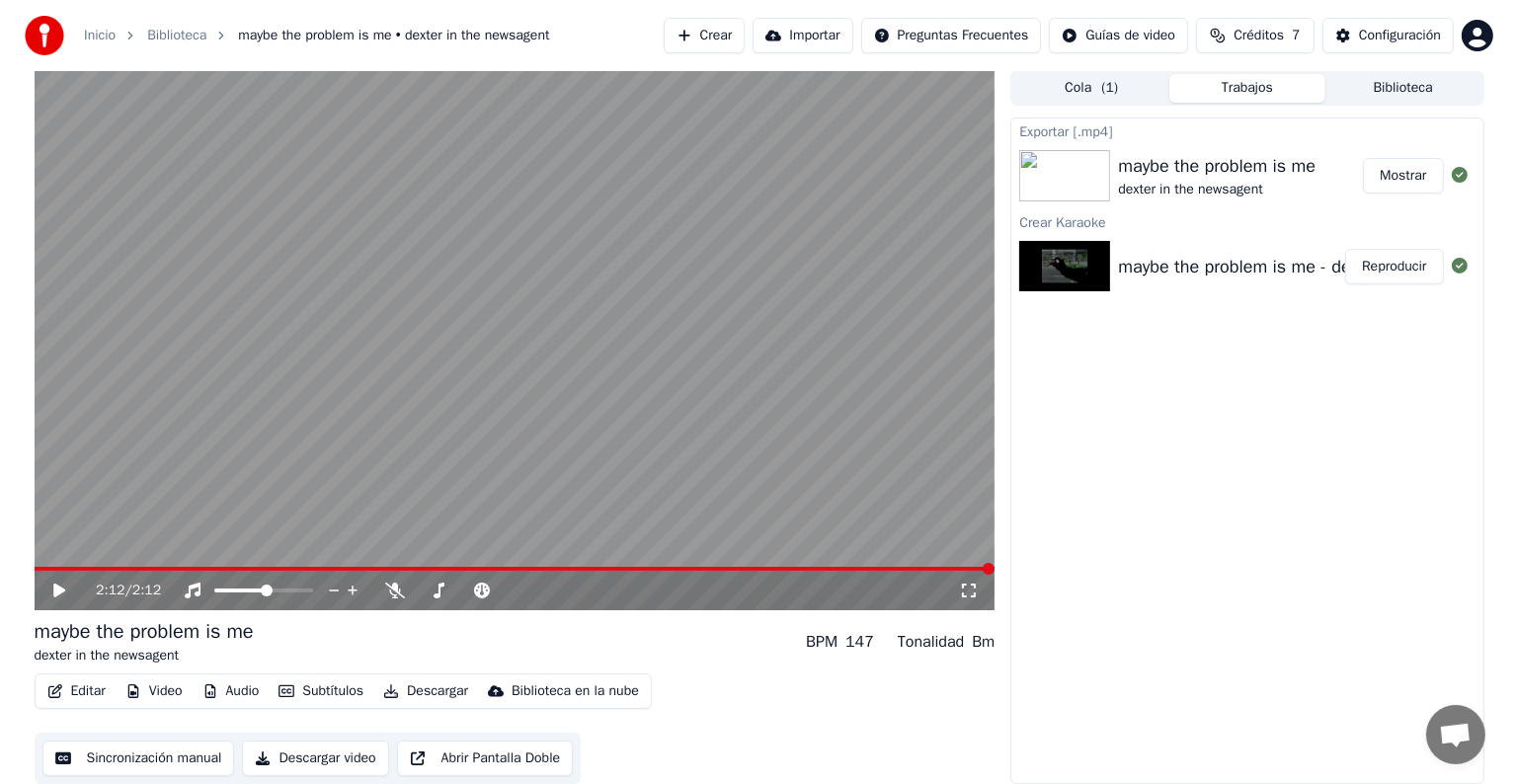 scroll, scrollTop: 0, scrollLeft: 0, axis: both 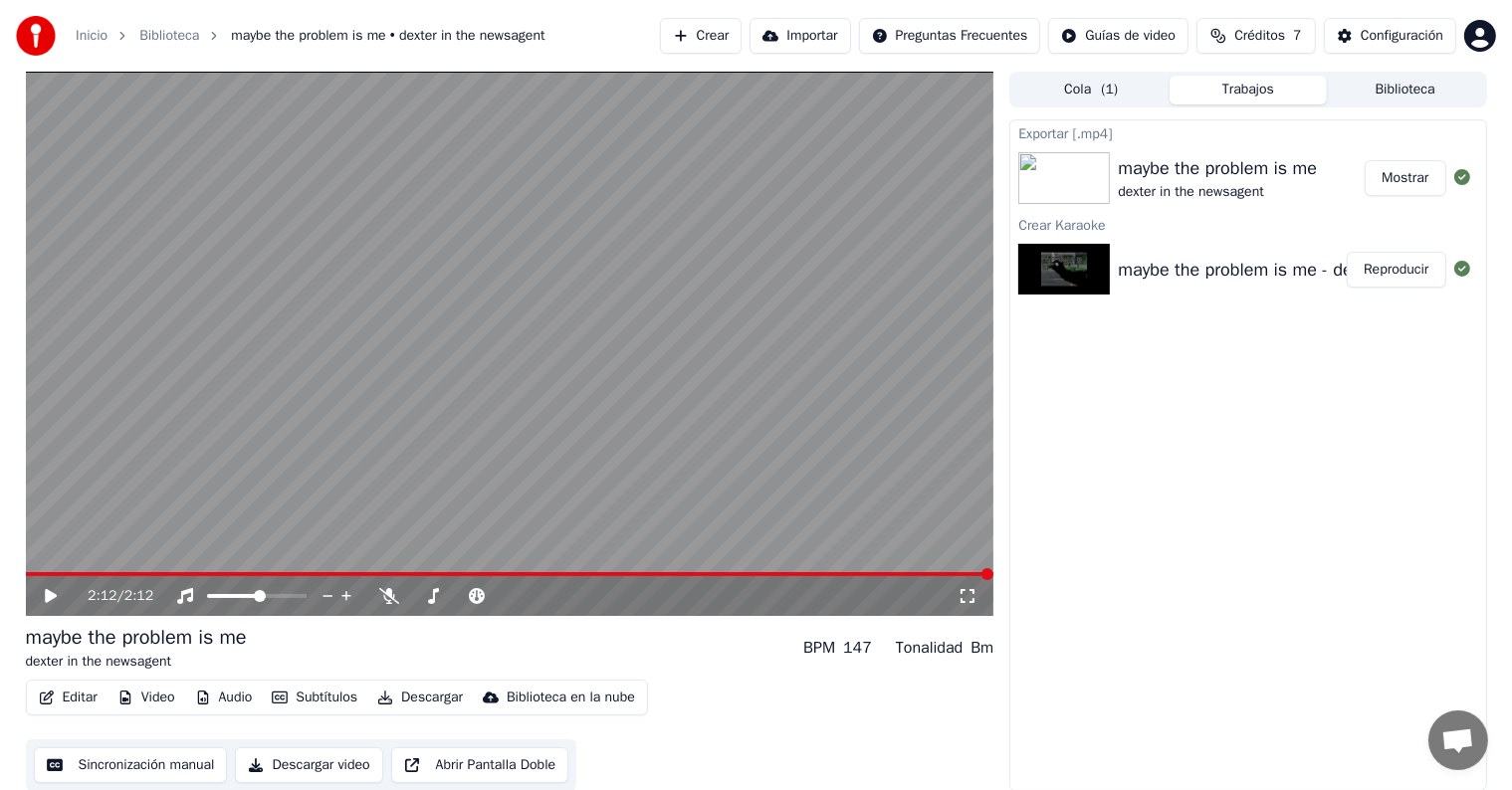 click on "Crear" at bounding box center [701, 36] 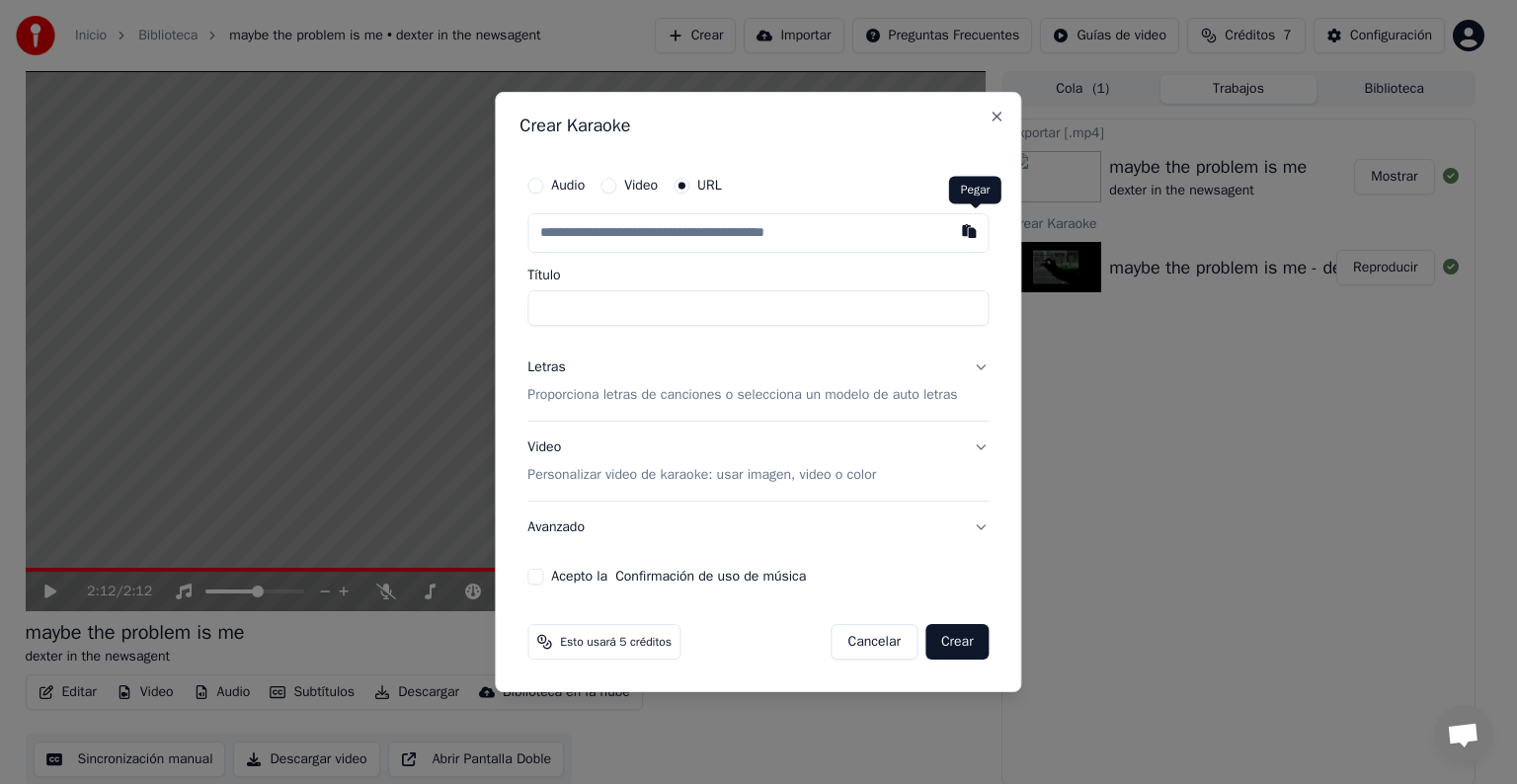 click at bounding box center (970, 231) 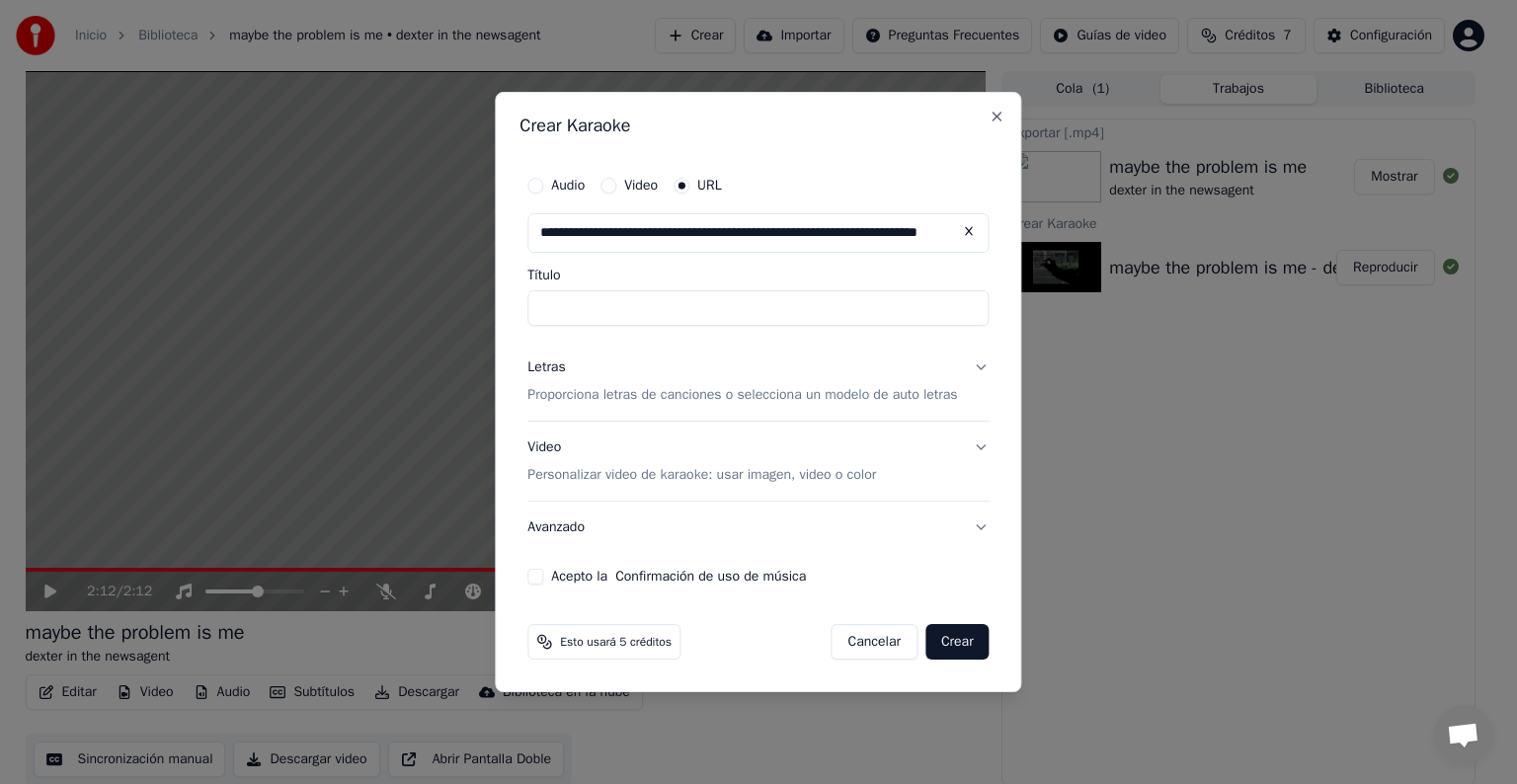 type on "**********" 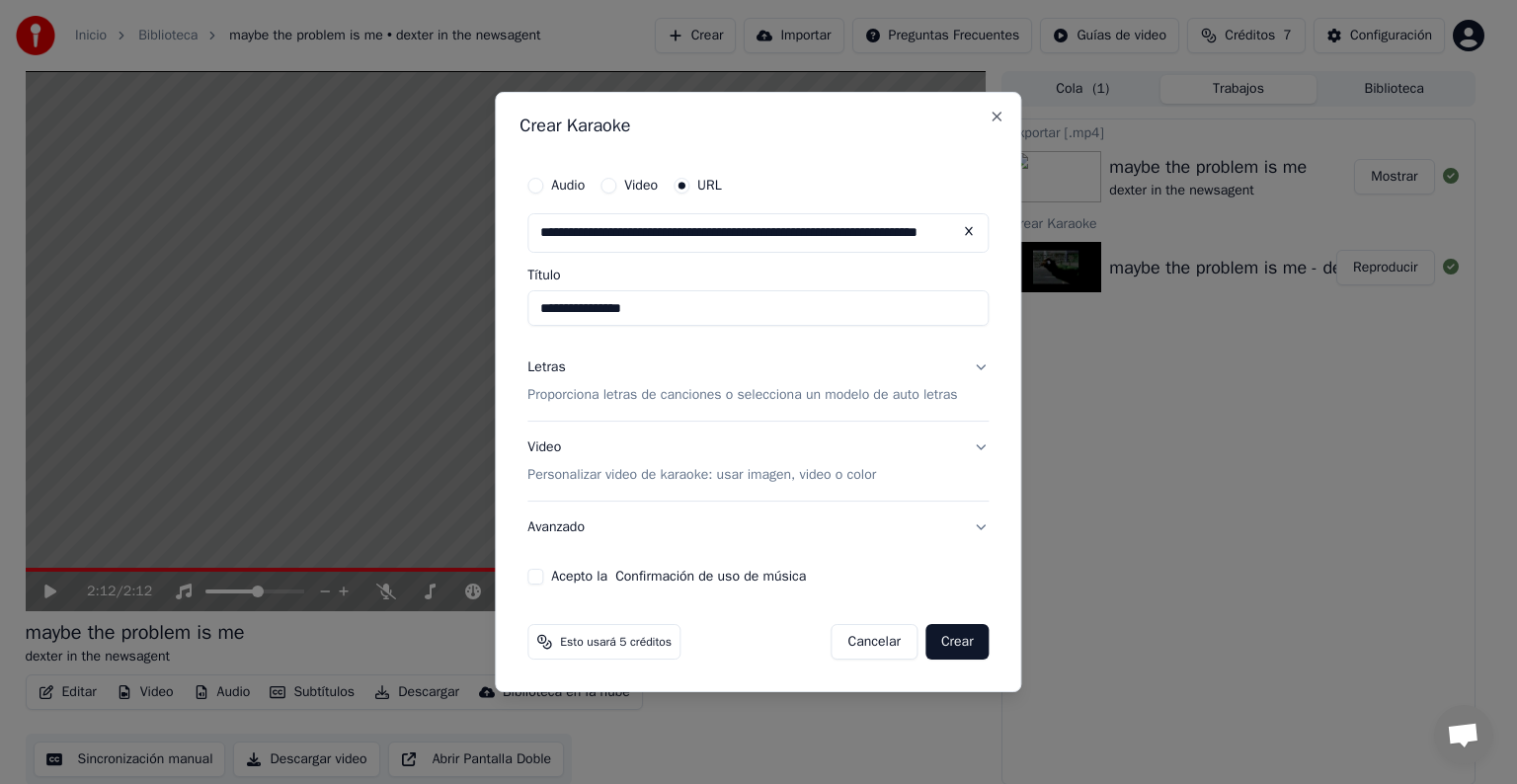 click on "Proporciona letras de canciones o selecciona un modelo de auto letras" at bounding box center (742, 395) 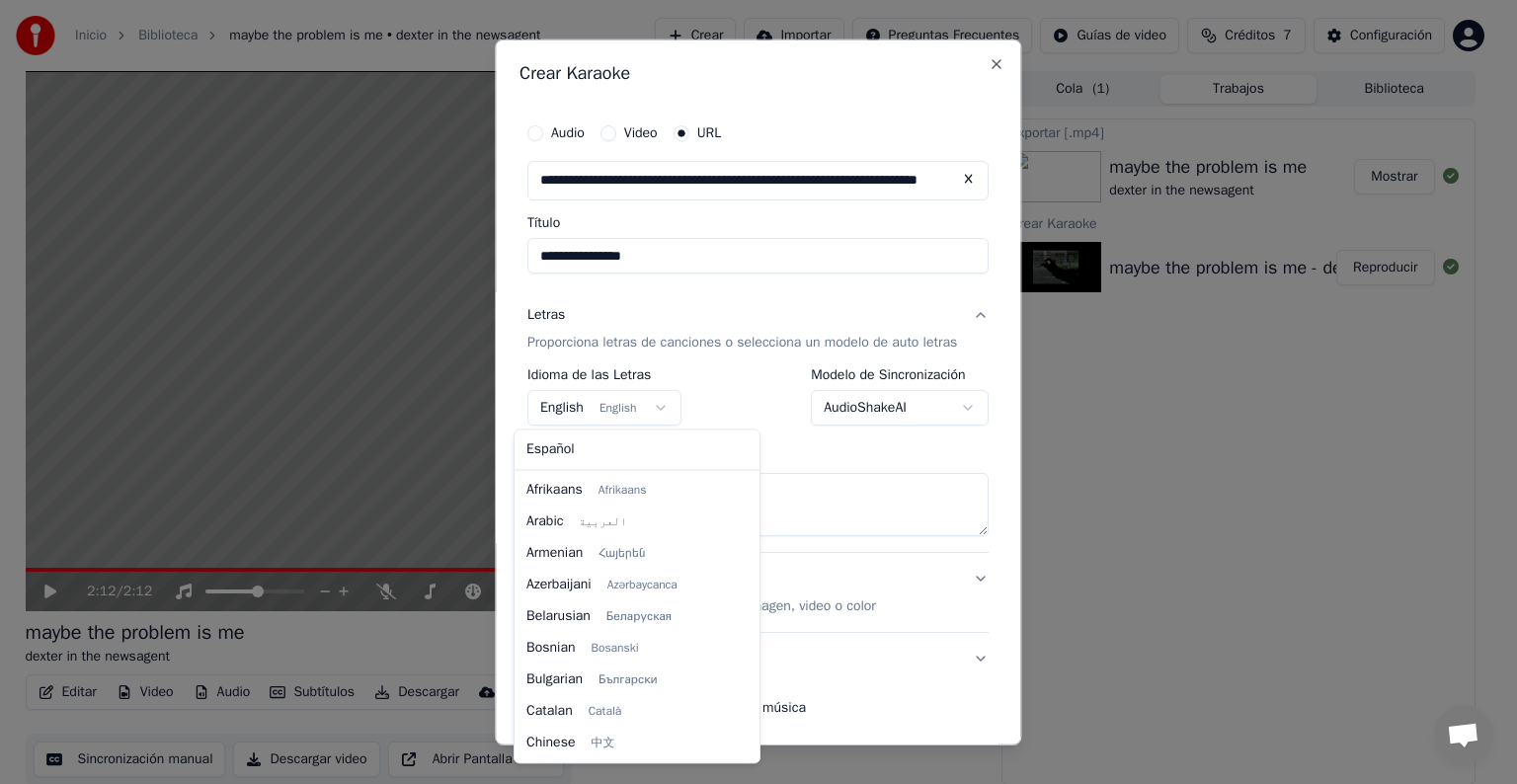 scroll, scrollTop: 158, scrollLeft: 0, axis: vertical 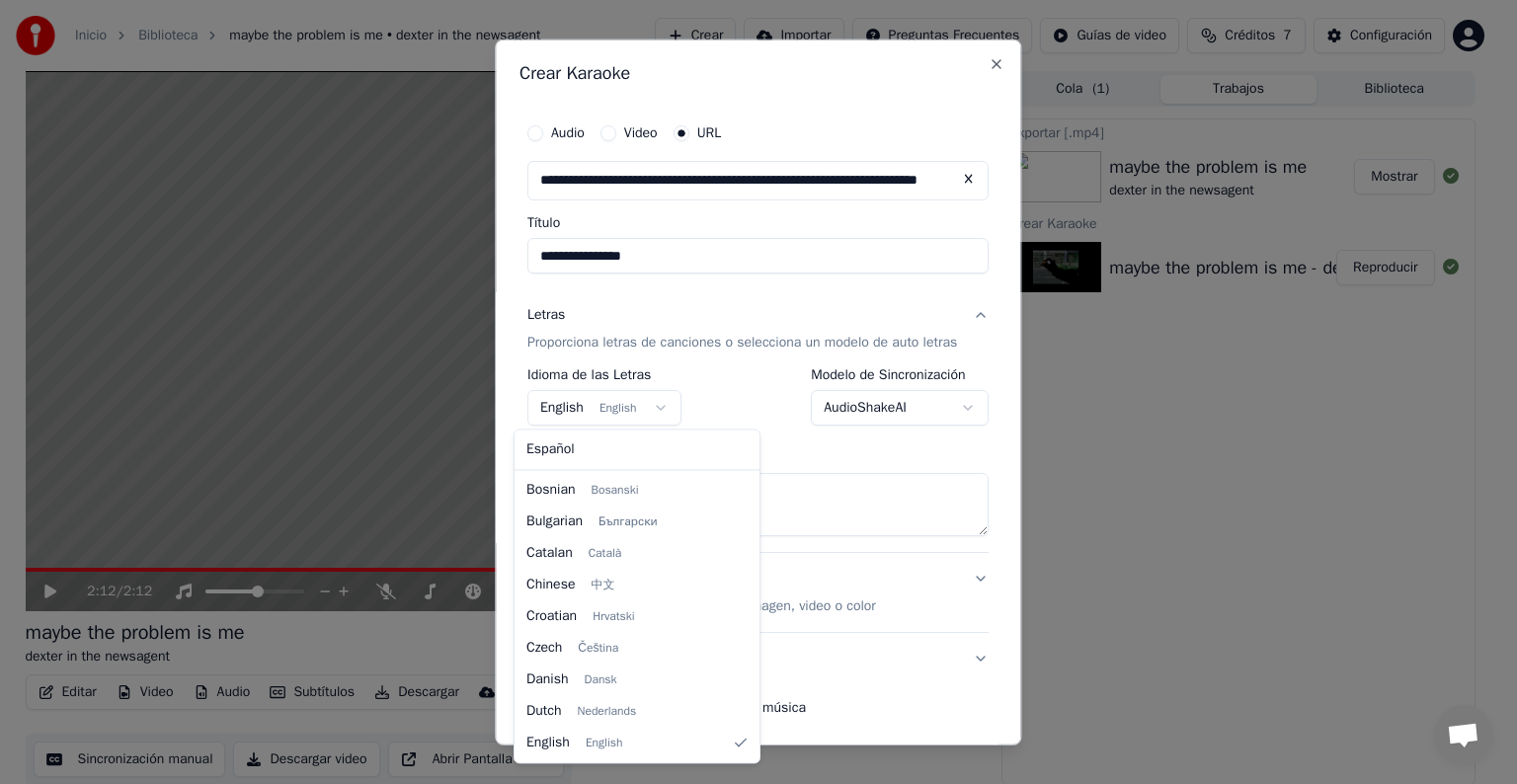 click on "**********" at bounding box center [750, 392] 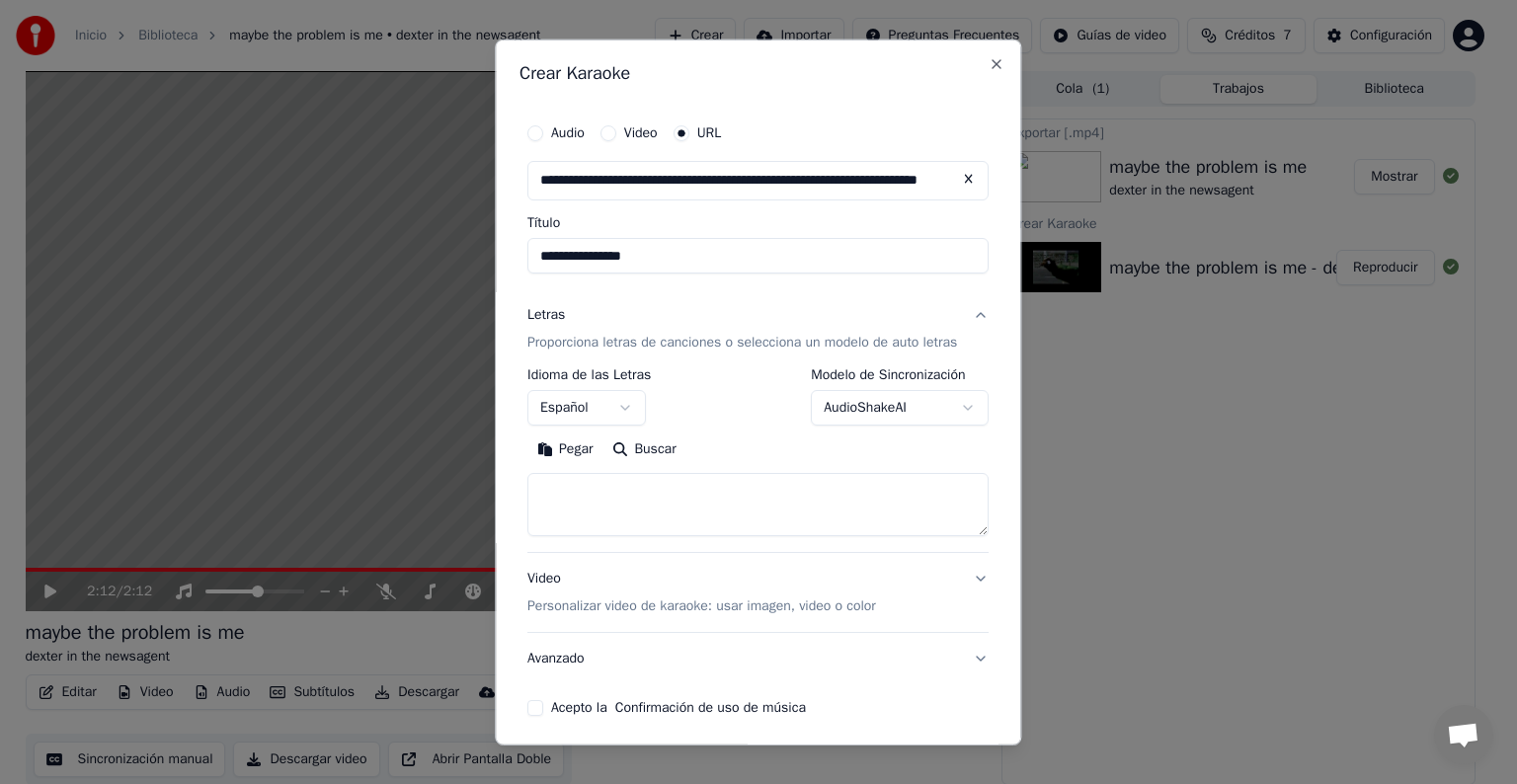 click on "**********" at bounding box center [750, 392] 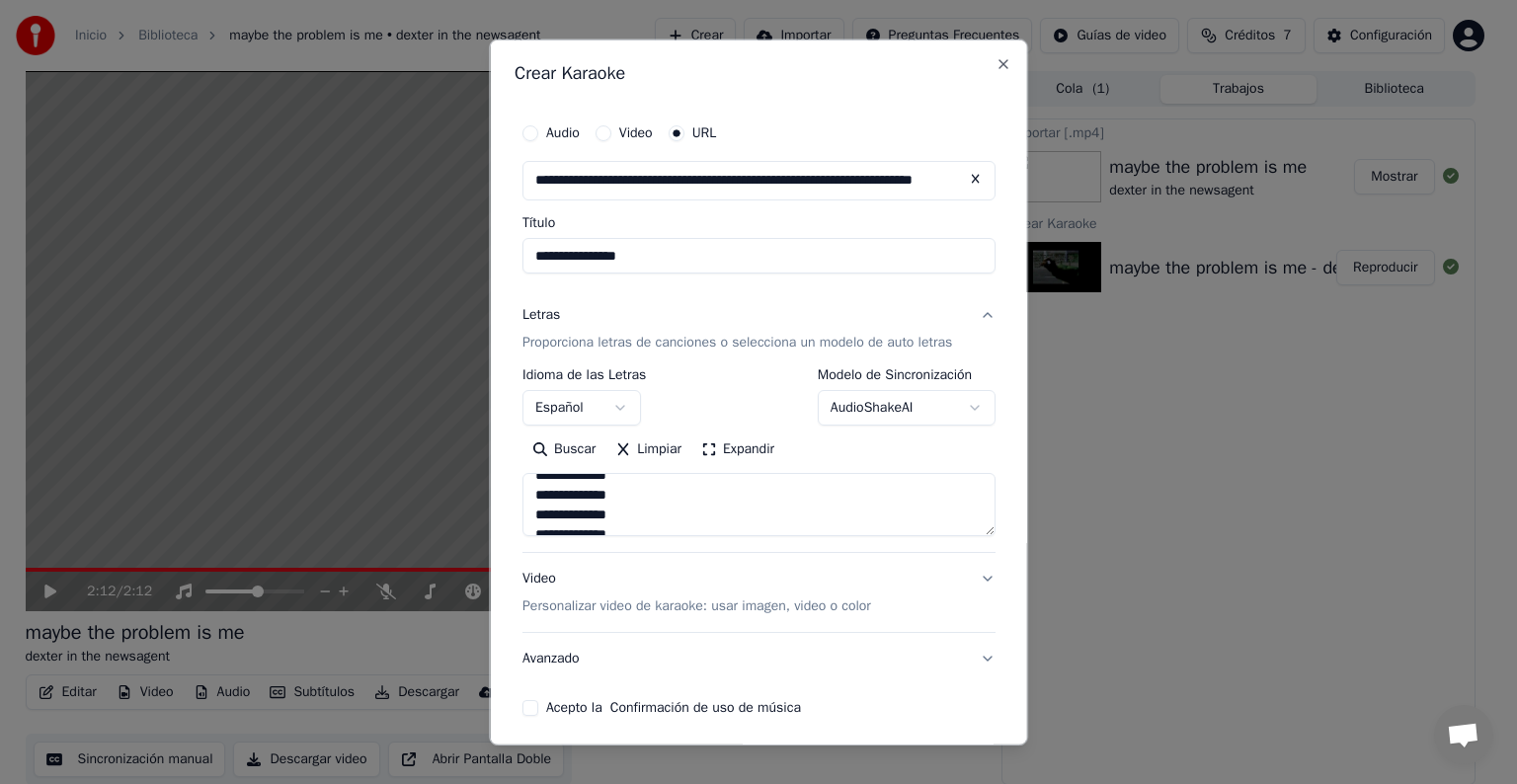 type on "**********" 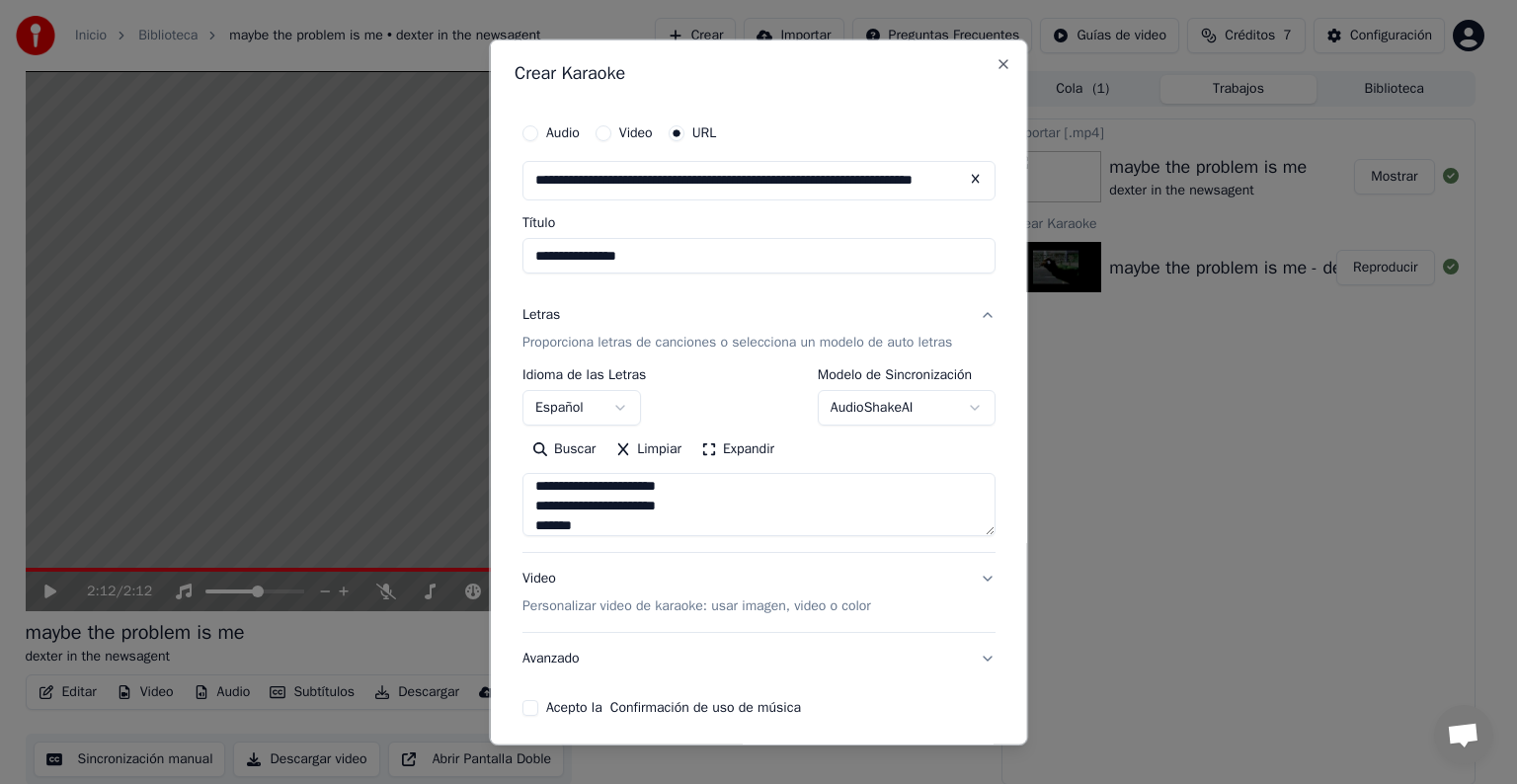 scroll, scrollTop: 920, scrollLeft: 0, axis: vertical 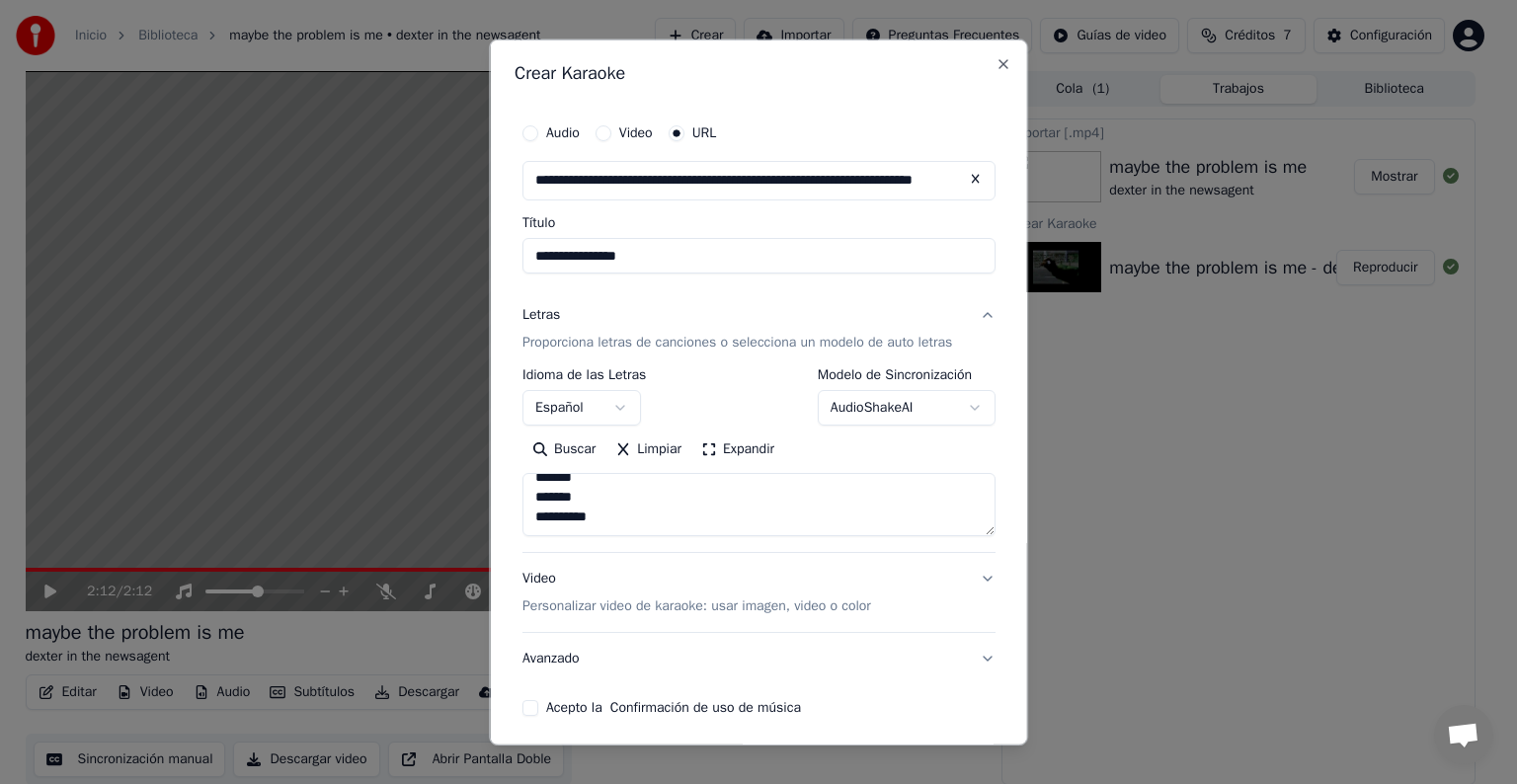 click on "**********" at bounding box center [758, 415] 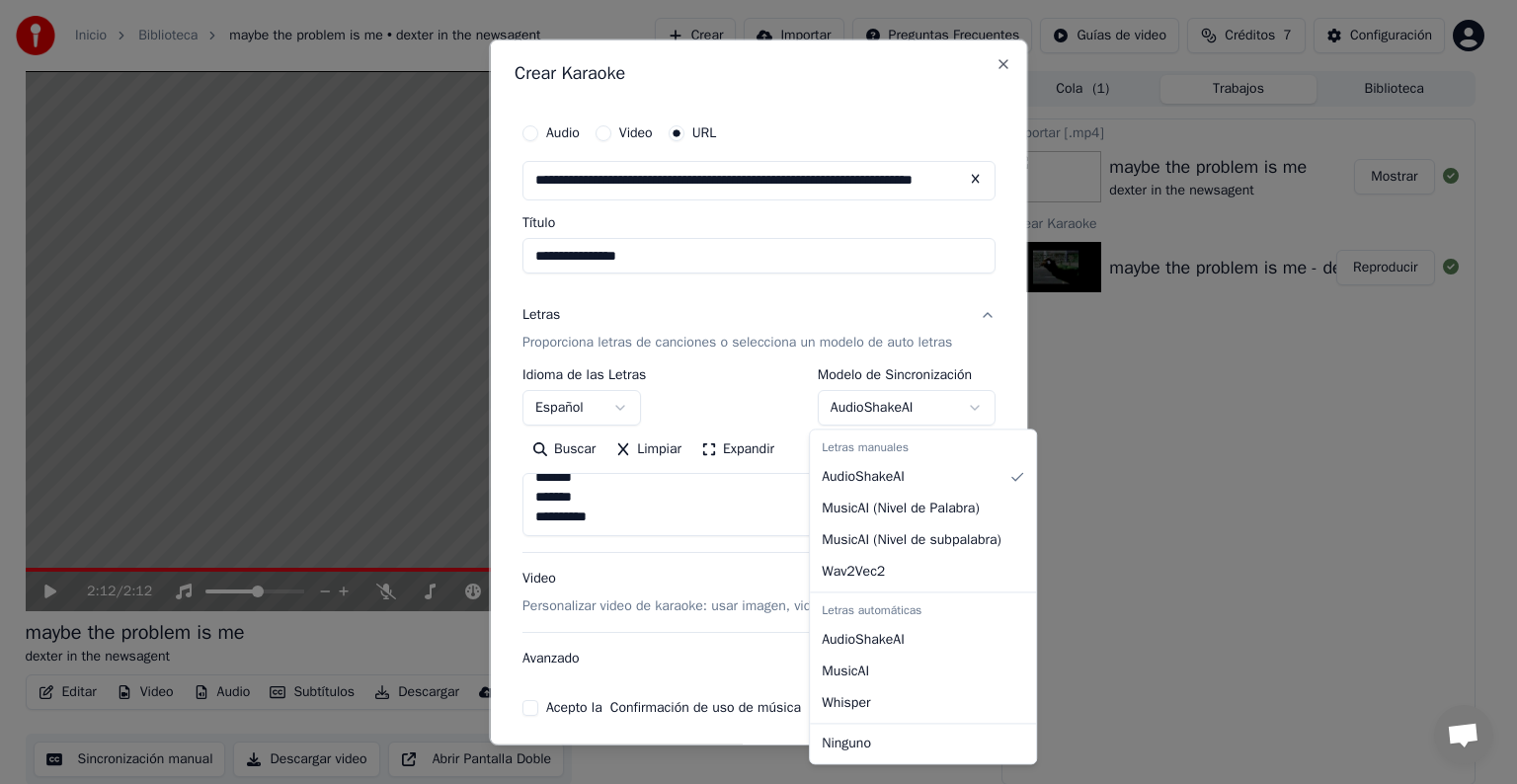click on "**********" at bounding box center [750, 392] 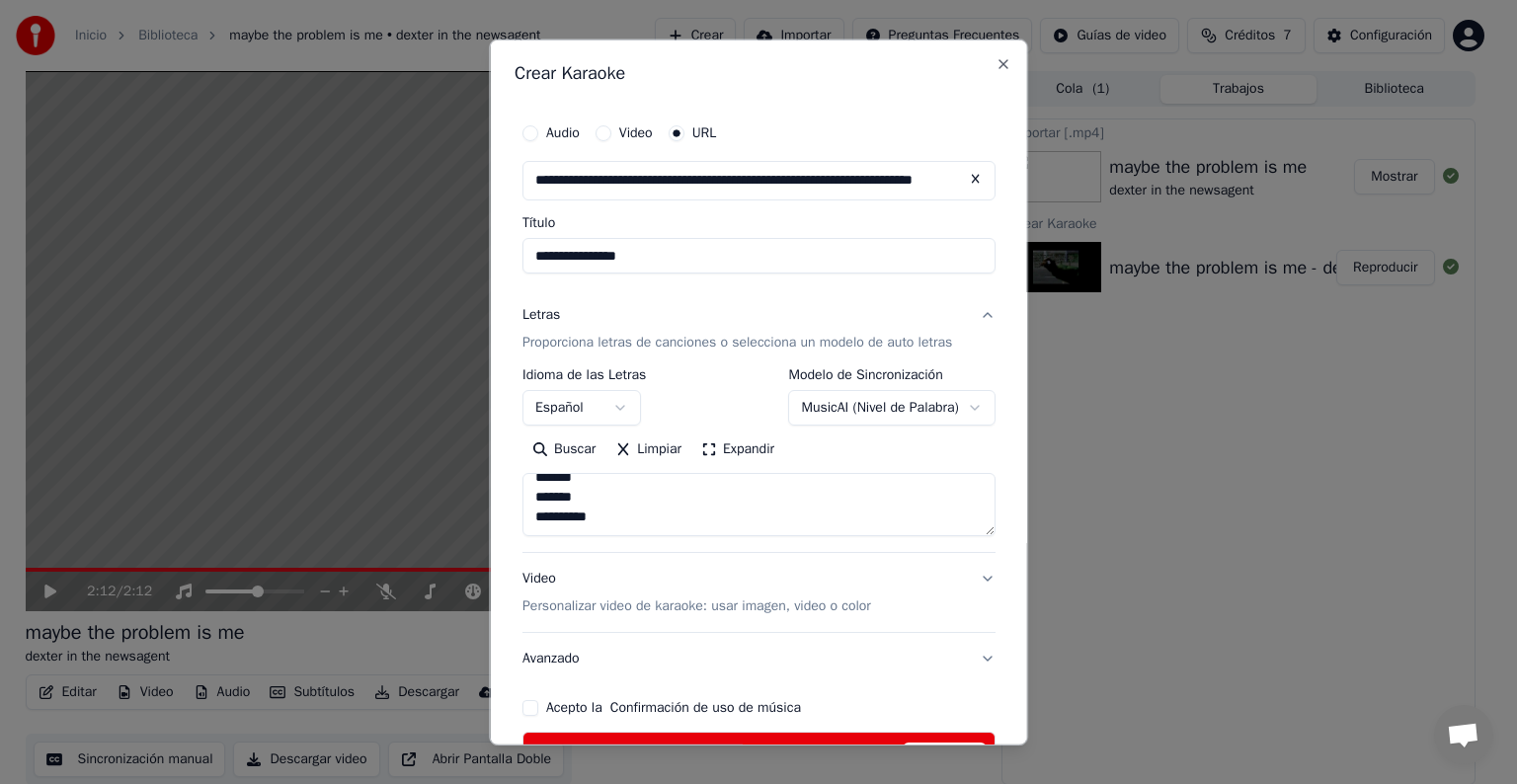 type on "**********" 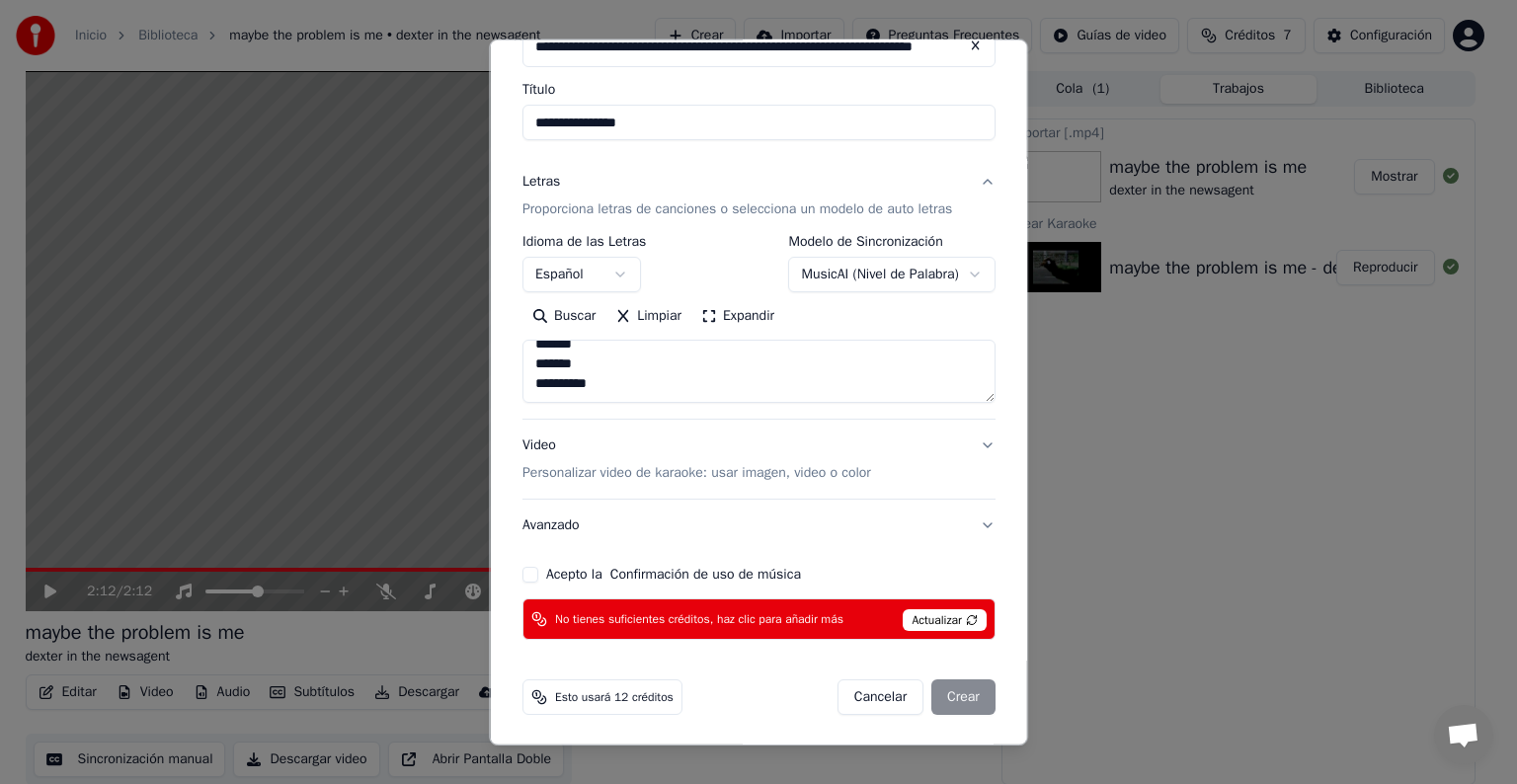 scroll, scrollTop: 134, scrollLeft: 0, axis: vertical 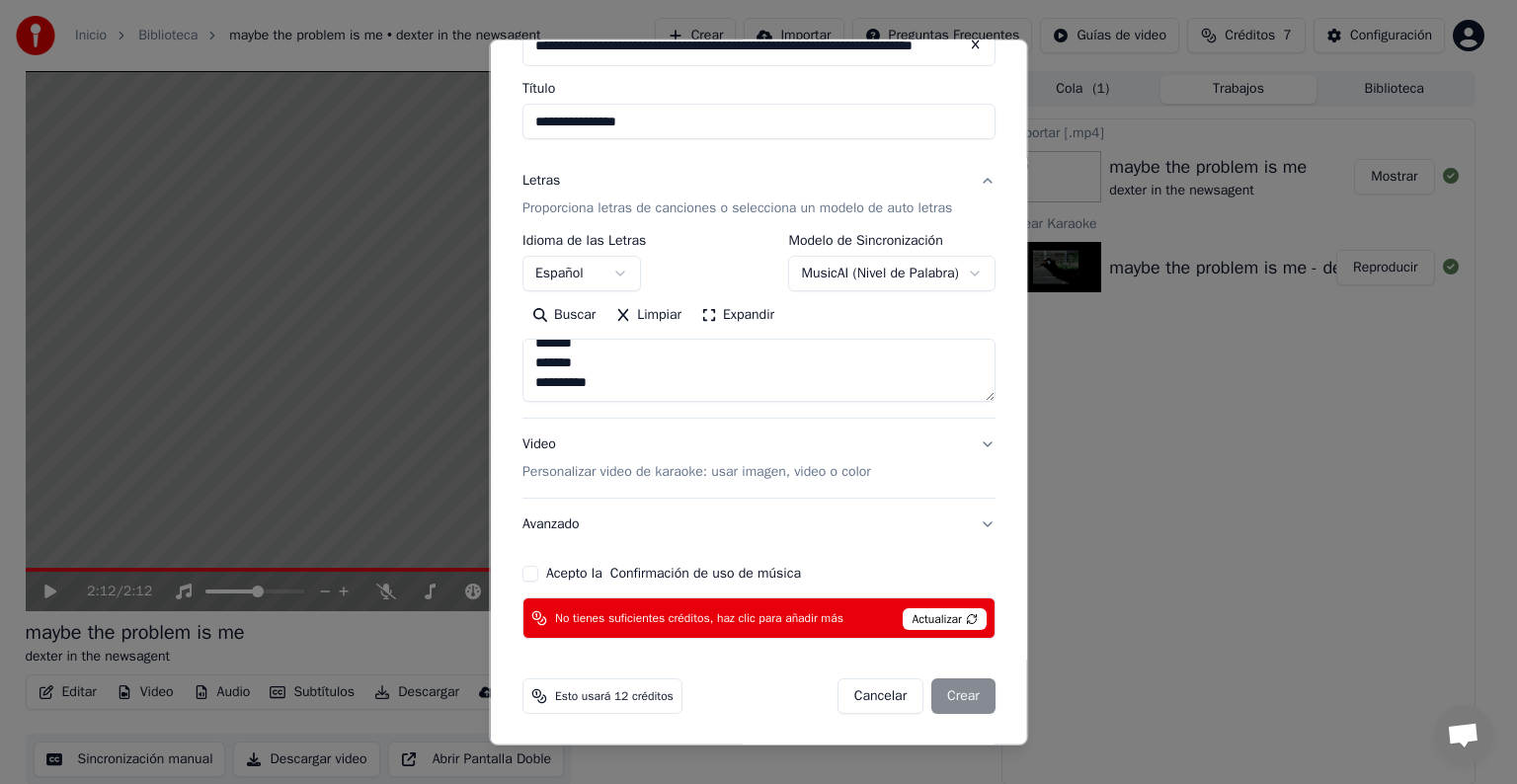 click on "**********" at bounding box center (750, 392) 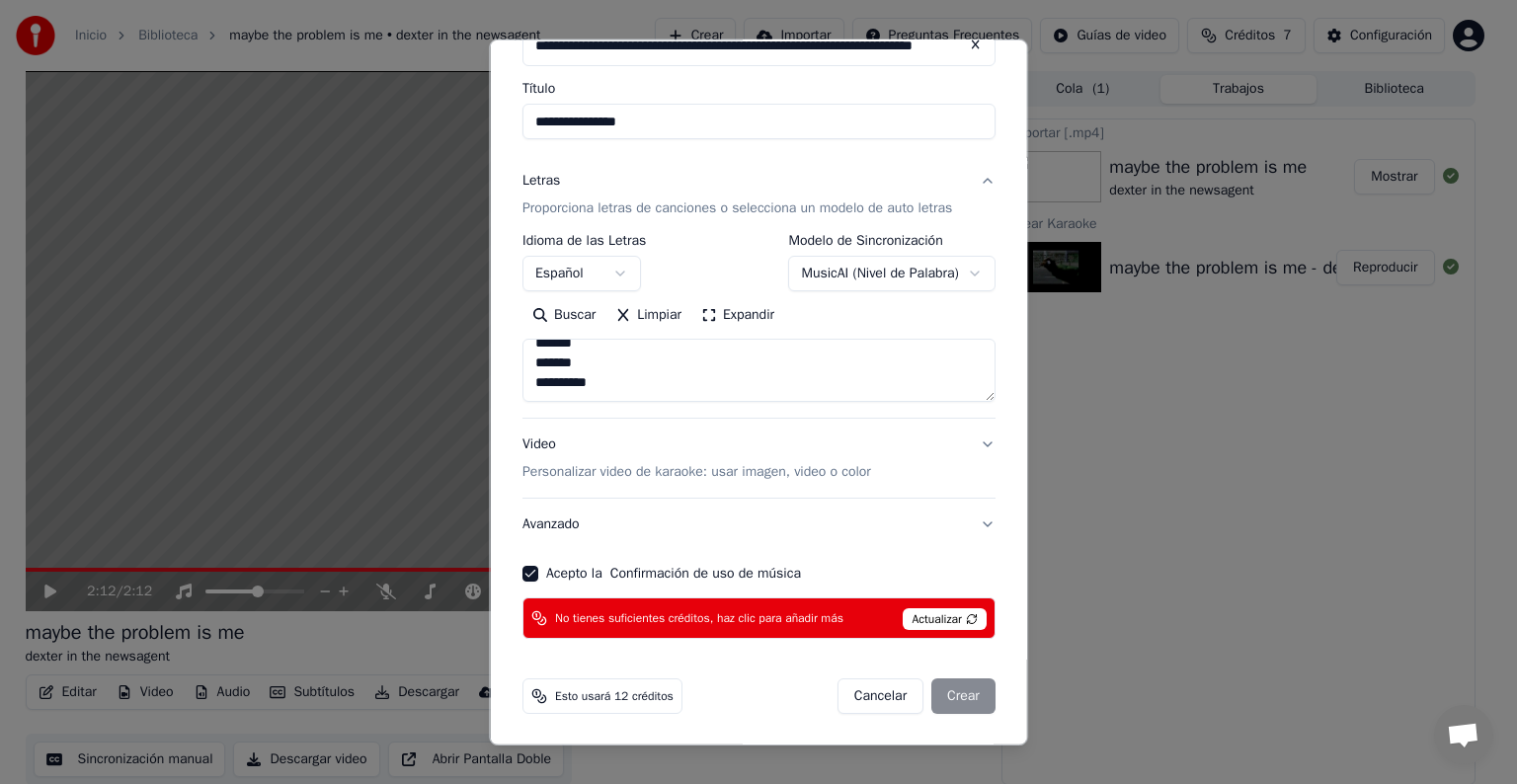 click on "Actualizar" at bounding box center (944, 619) 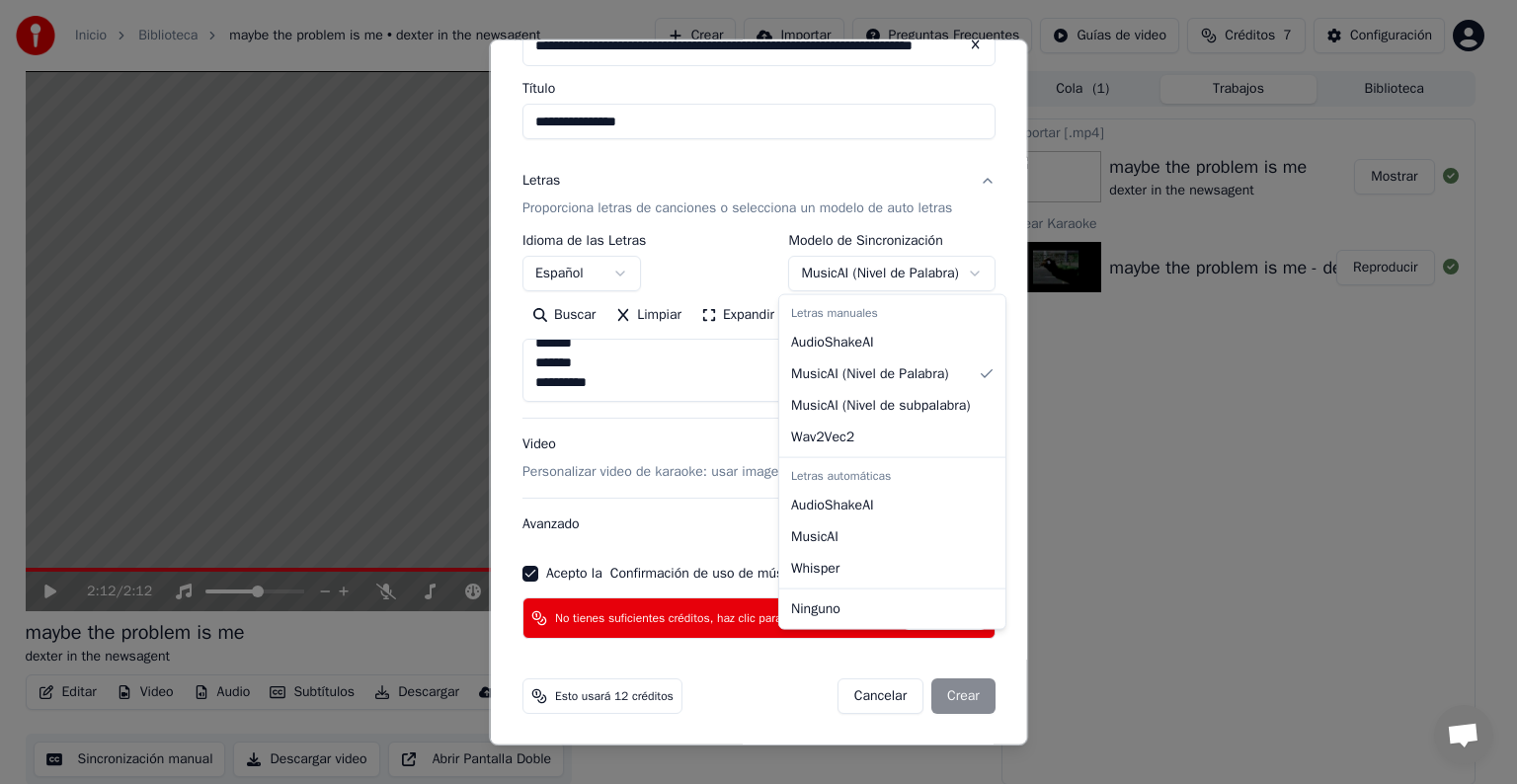 select on "**********" 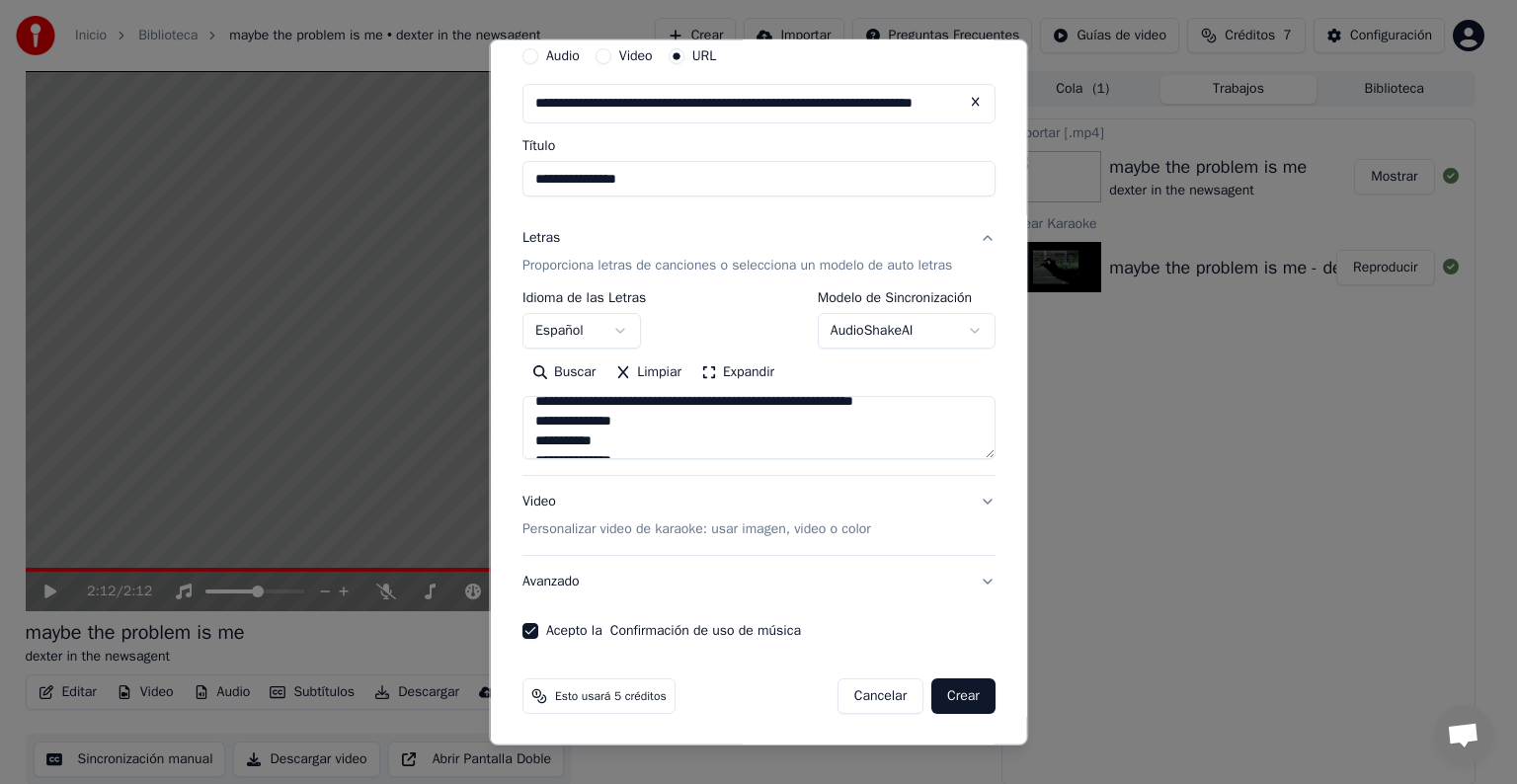 scroll, scrollTop: 0, scrollLeft: 0, axis: both 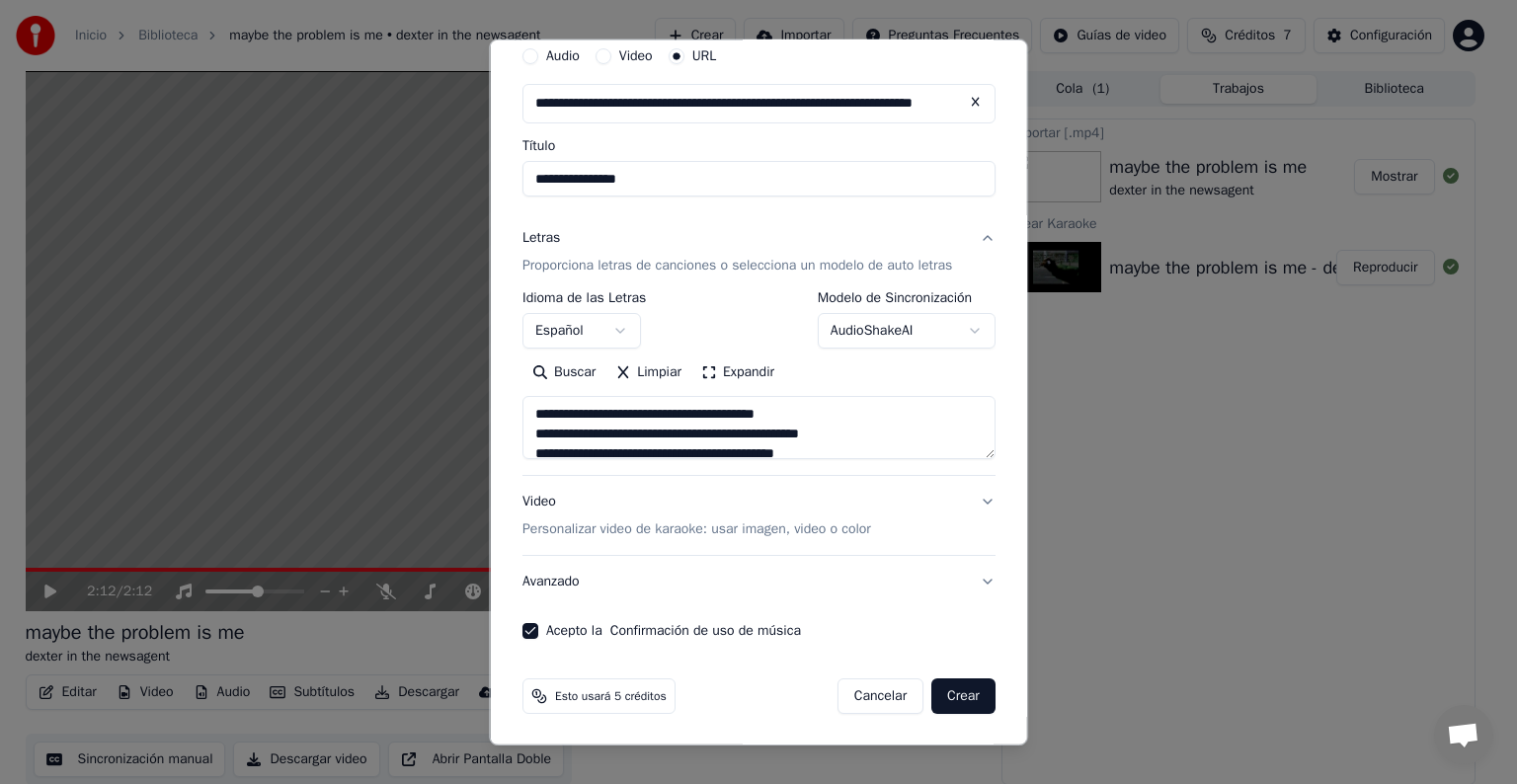 click on "Crear" at bounding box center (963, 696) 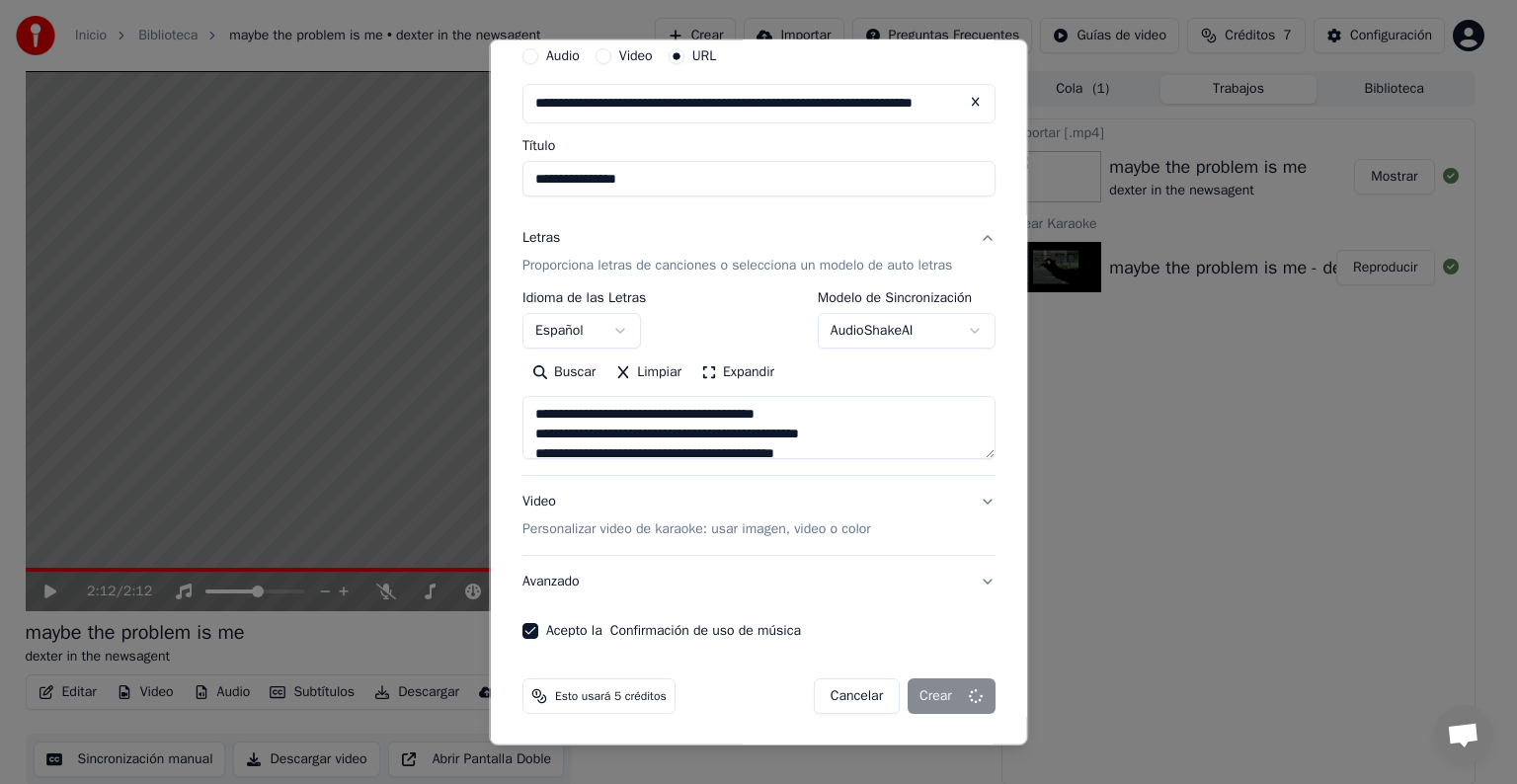 type on "**********" 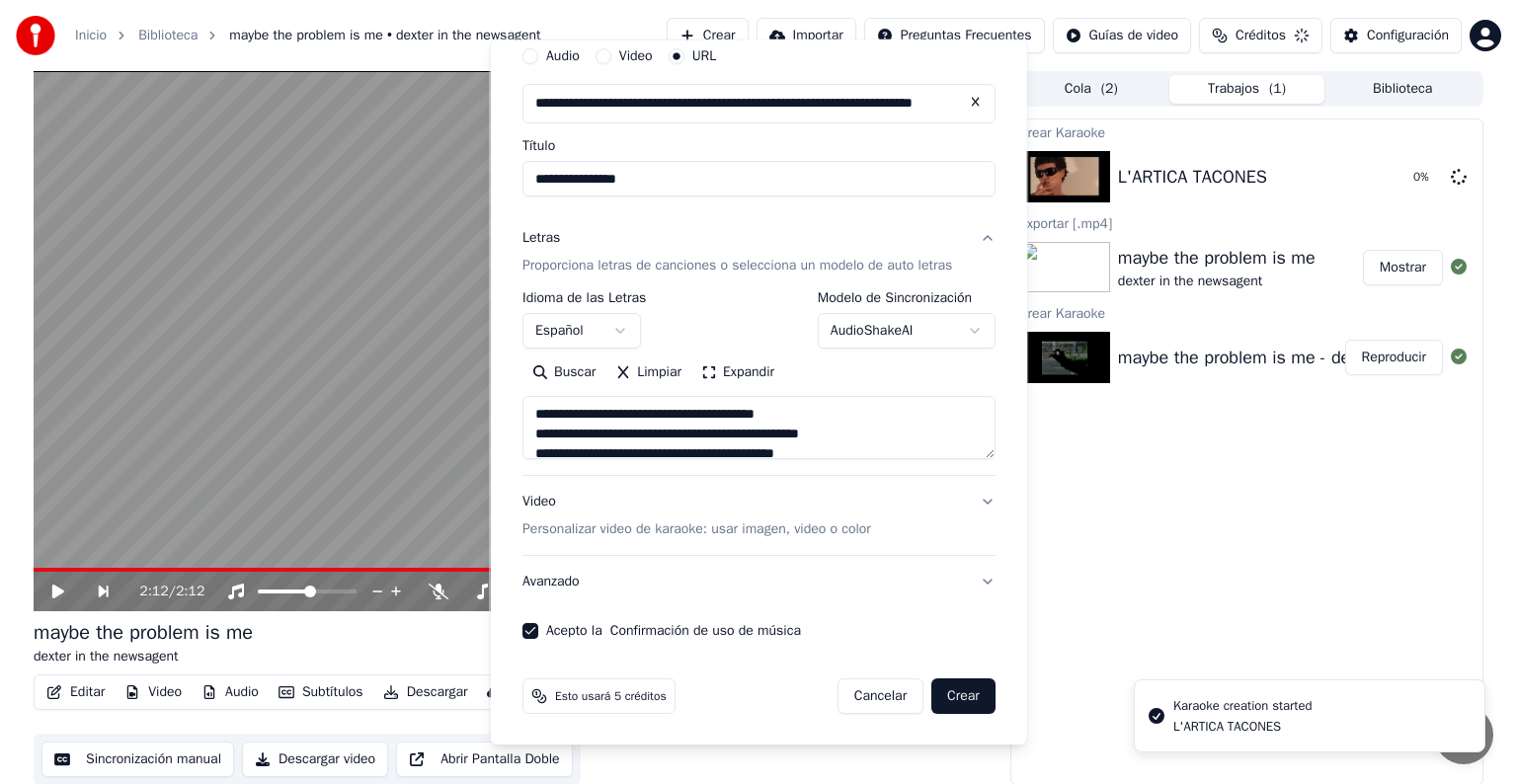 type 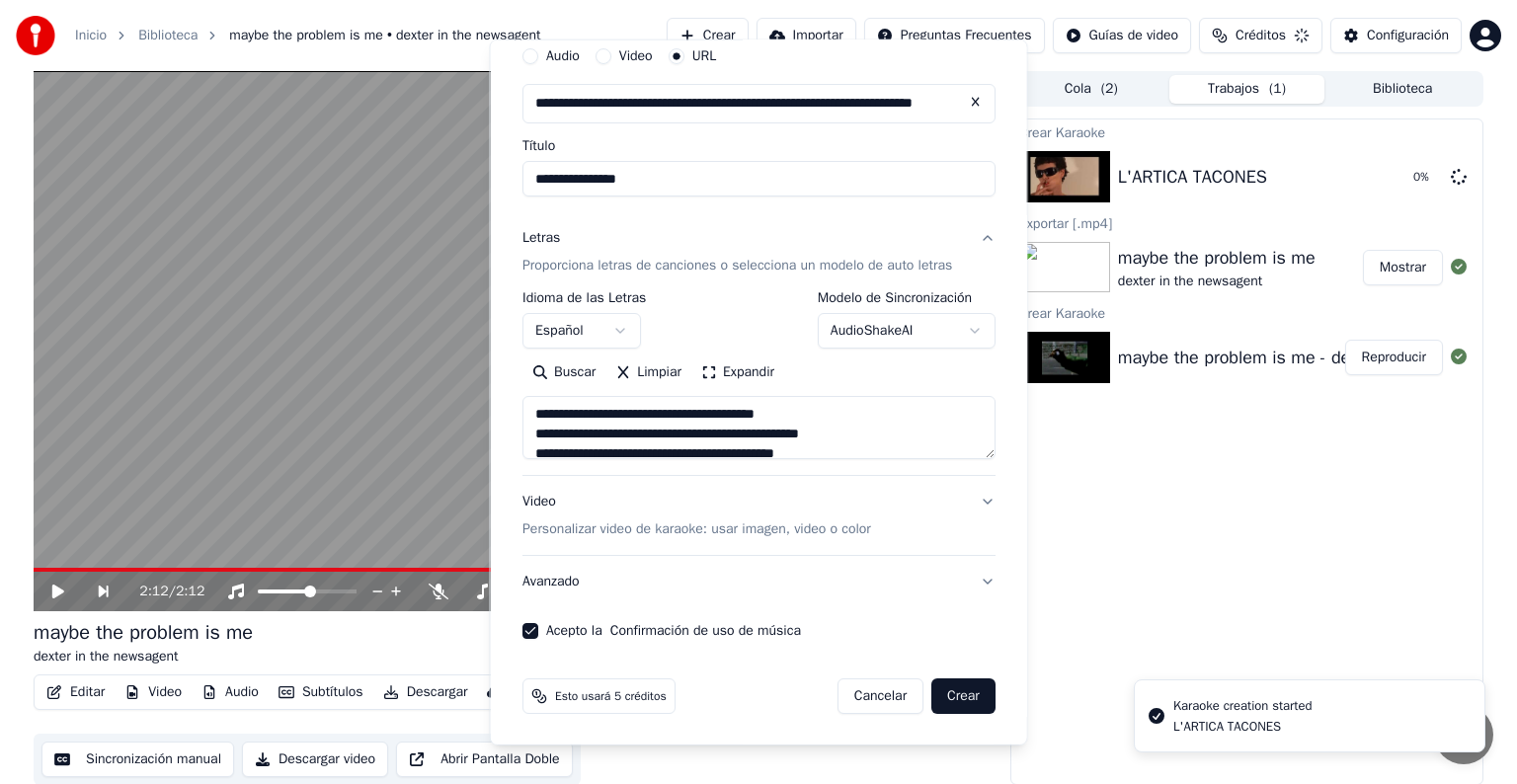 type 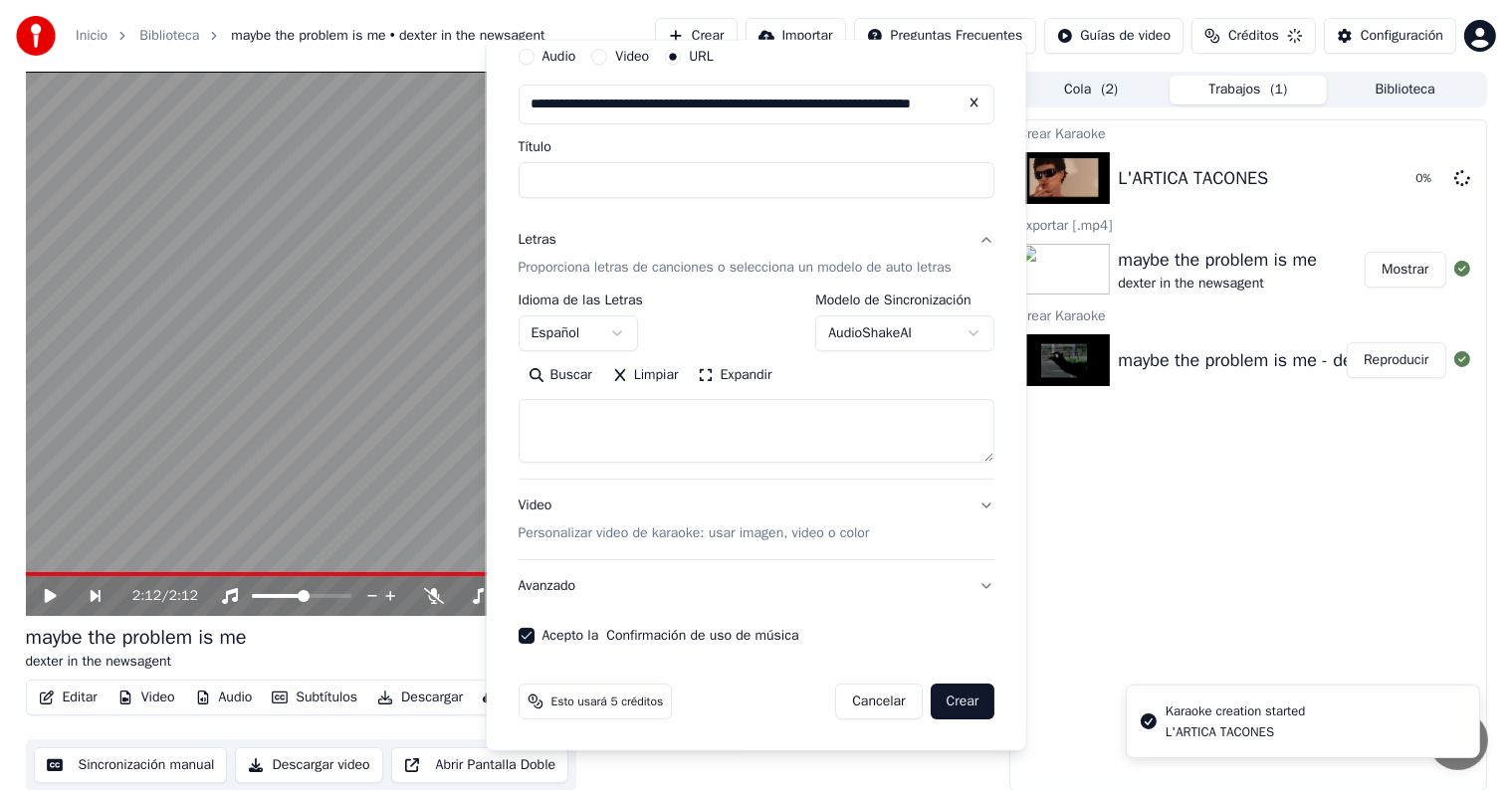 select 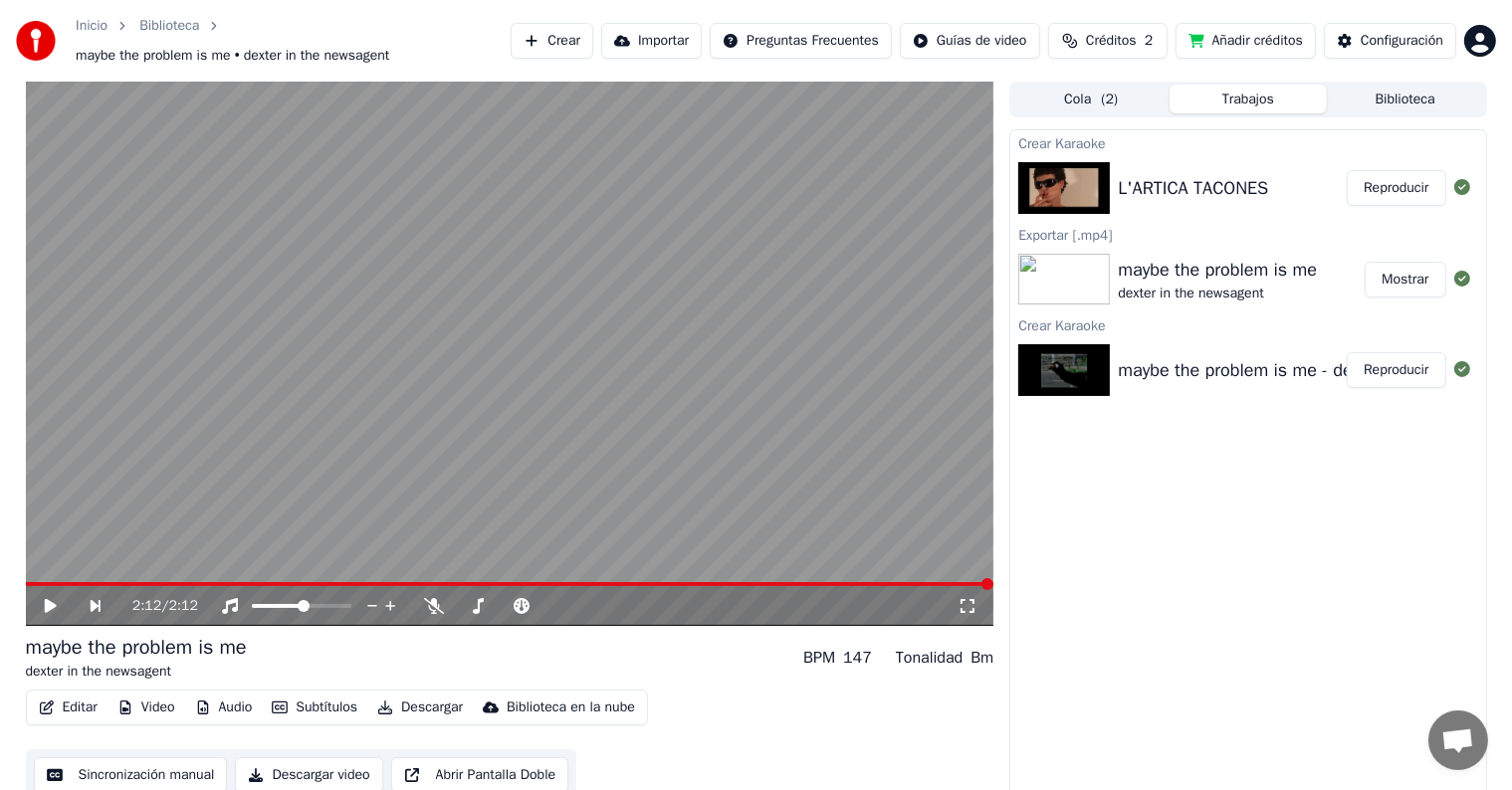 click on "Reproducir" at bounding box center [1396, 188] 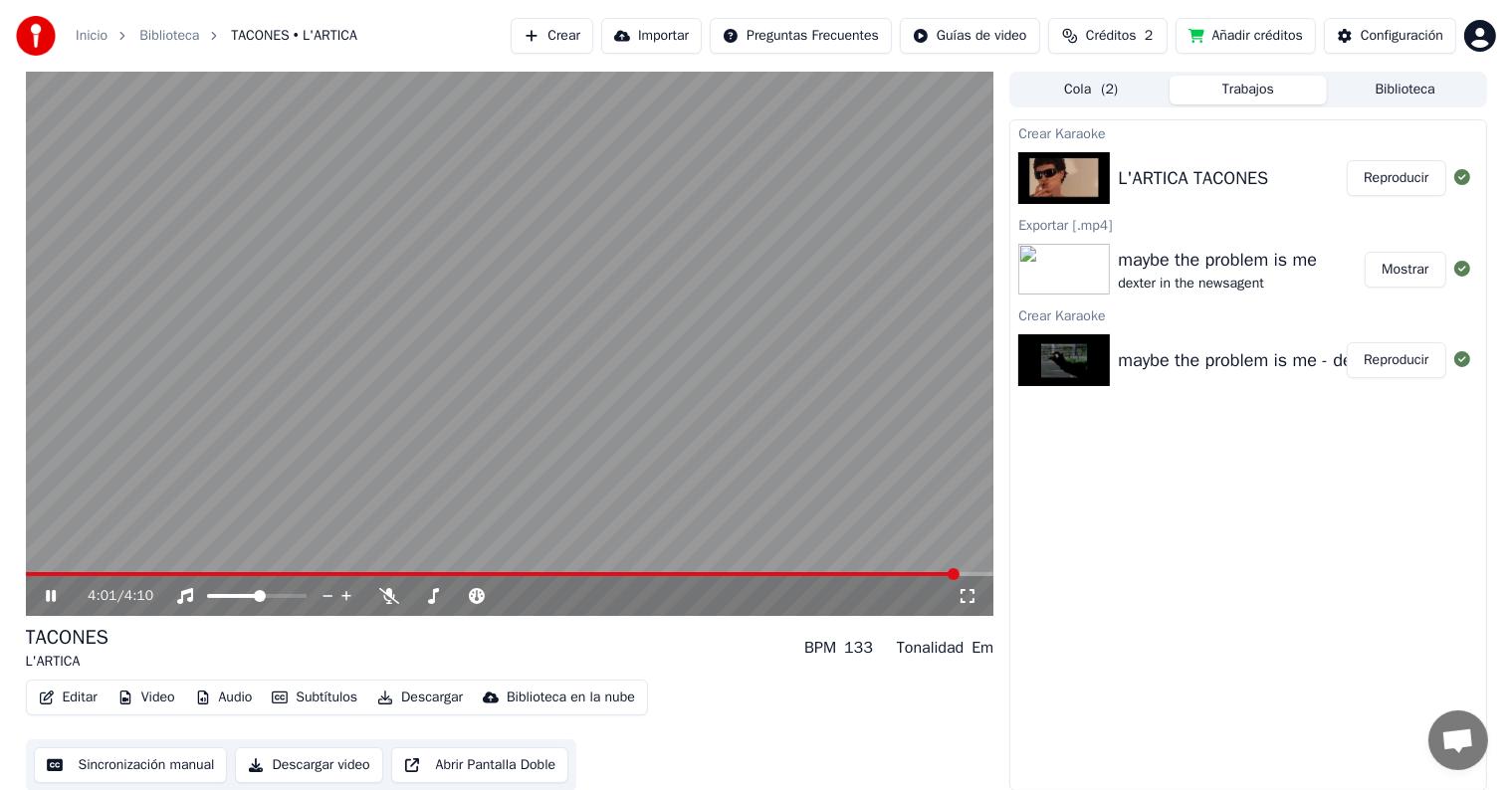 click on "Editar" at bounding box center (68, 697) 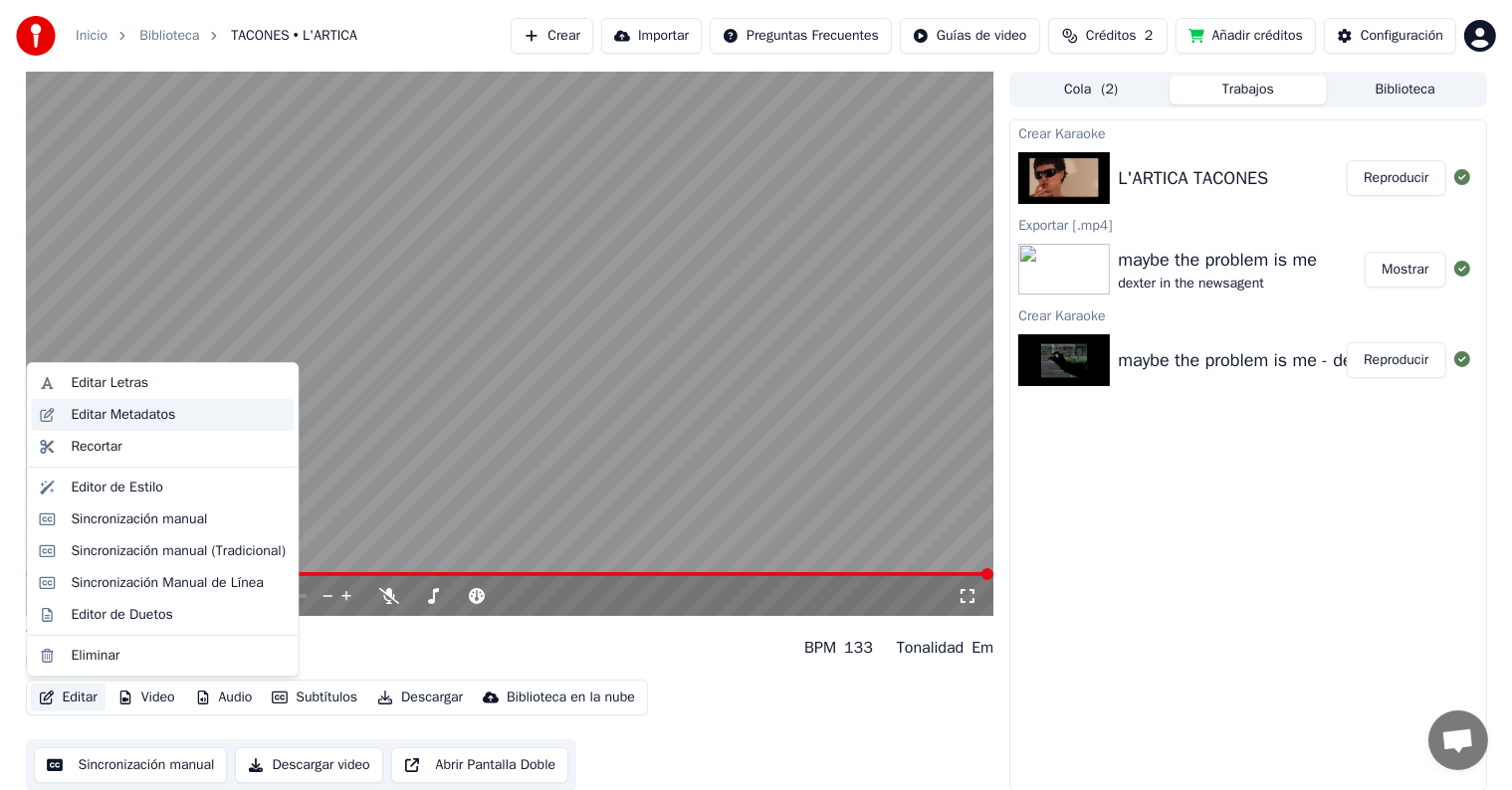 click on "Editar Metadatos" at bounding box center (122, 415) 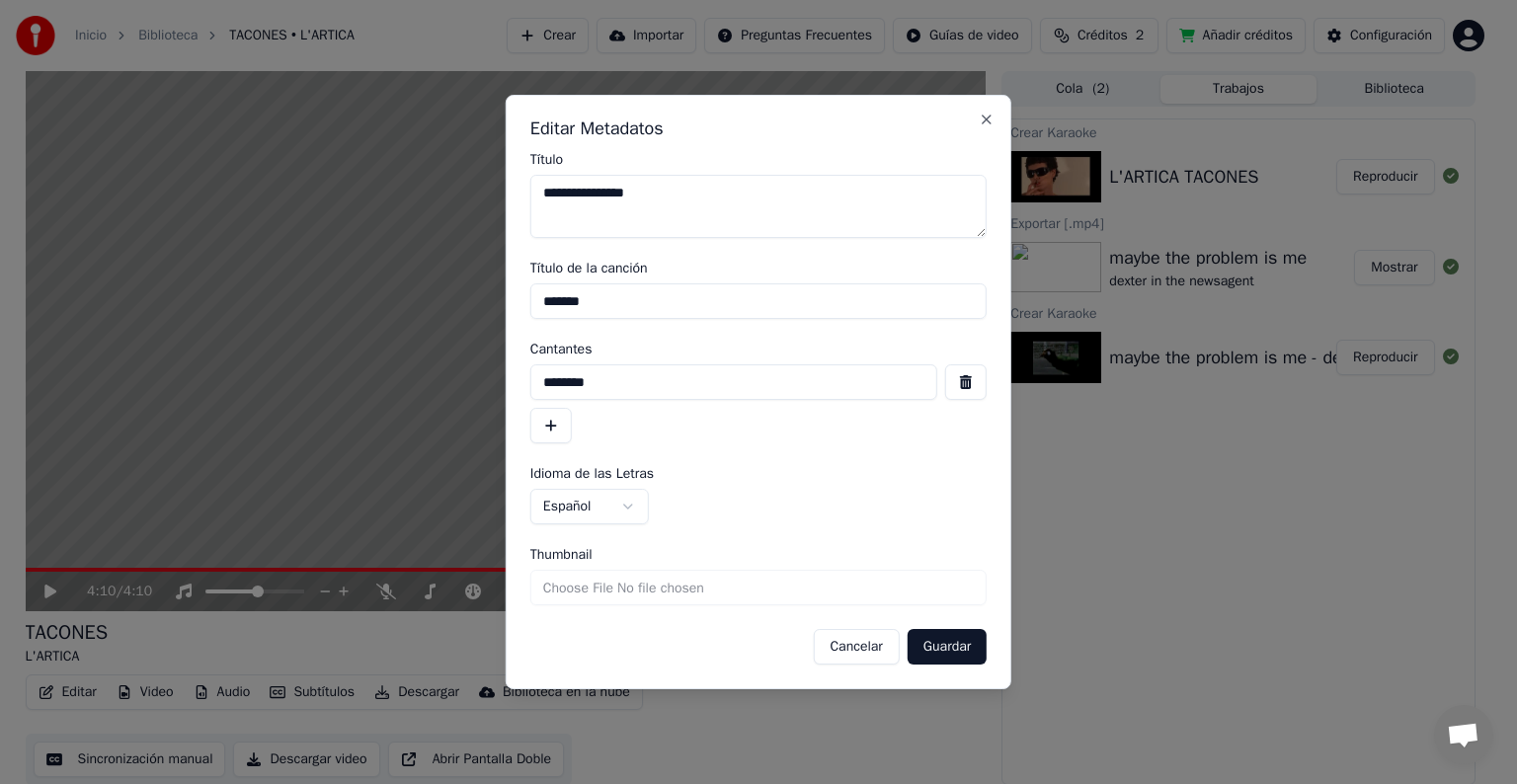 click on "Editar Metadatos" at bounding box center (758, 128) 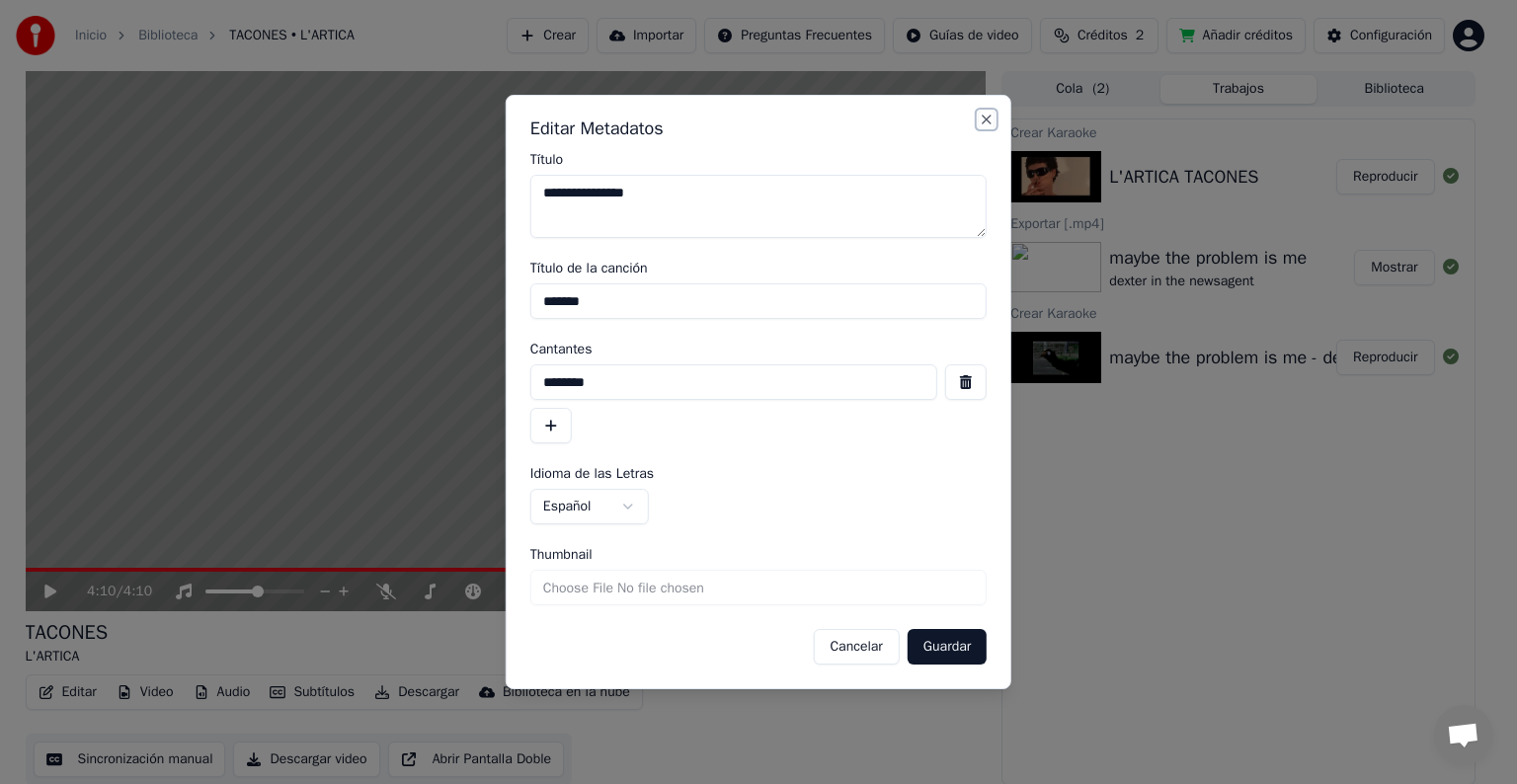 click on "Close" at bounding box center (987, 119) 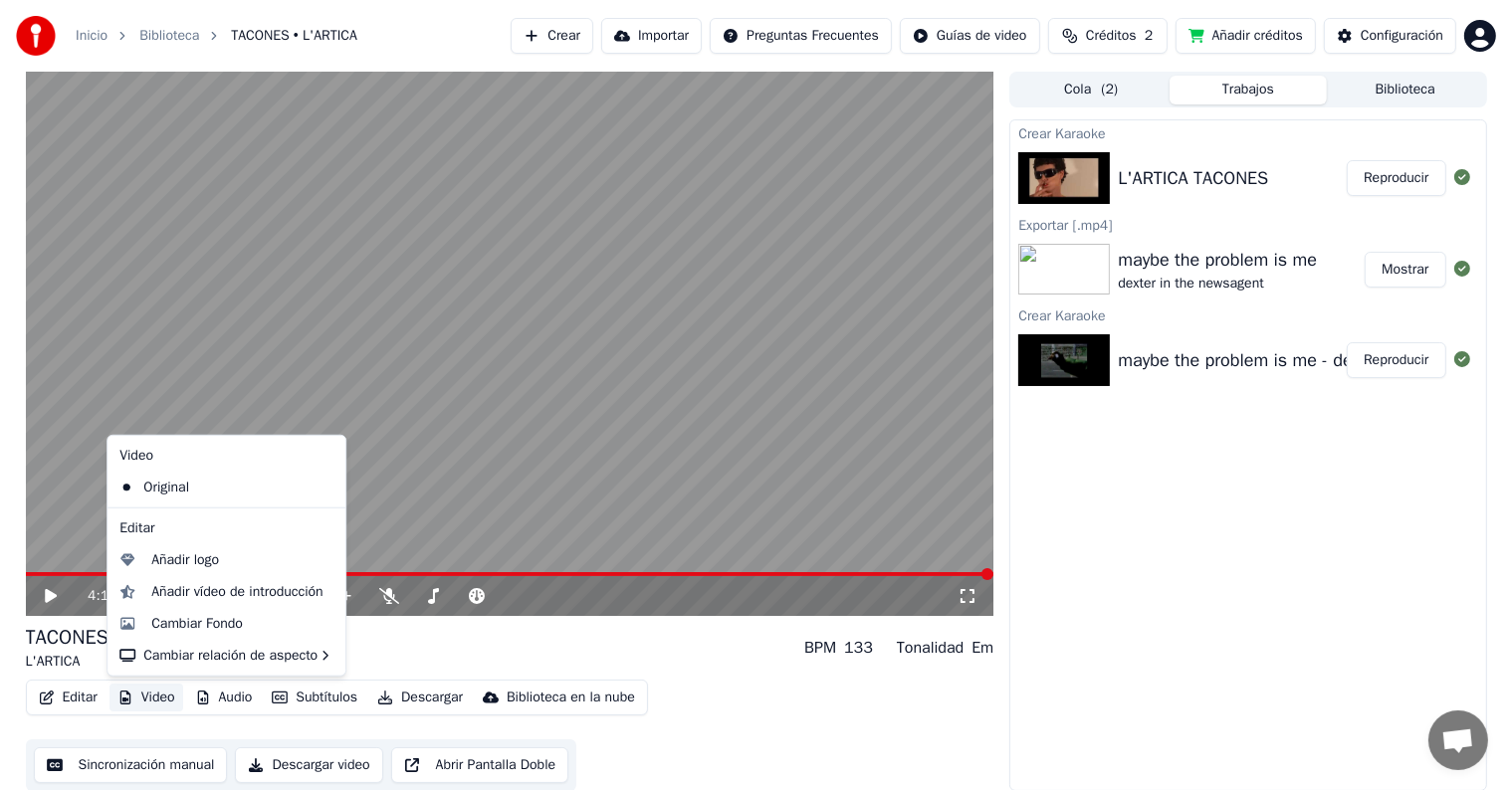 click on "Video" at bounding box center [146, 697] 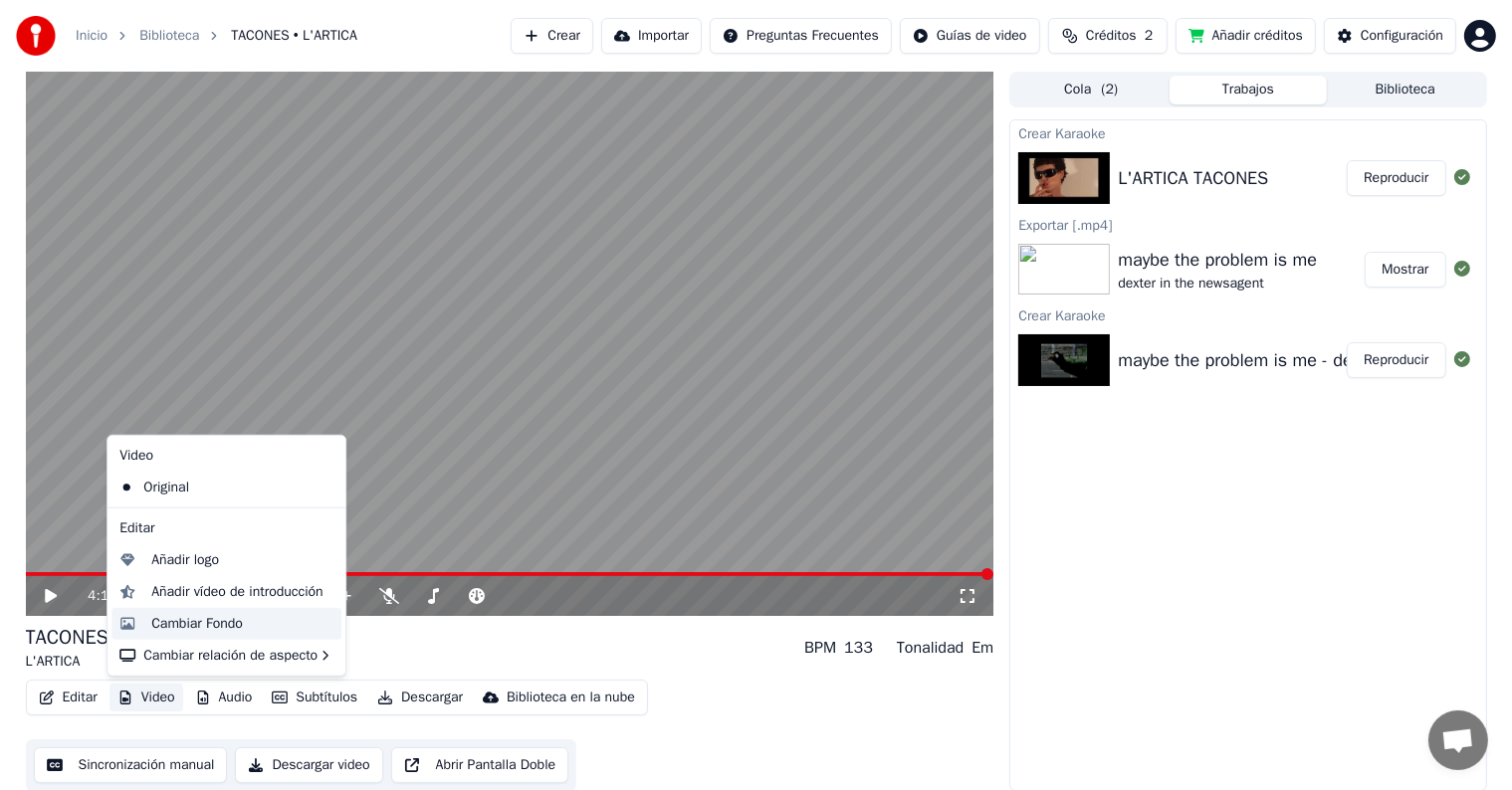 click on "Cambiar Fondo" at bounding box center [197, 624] 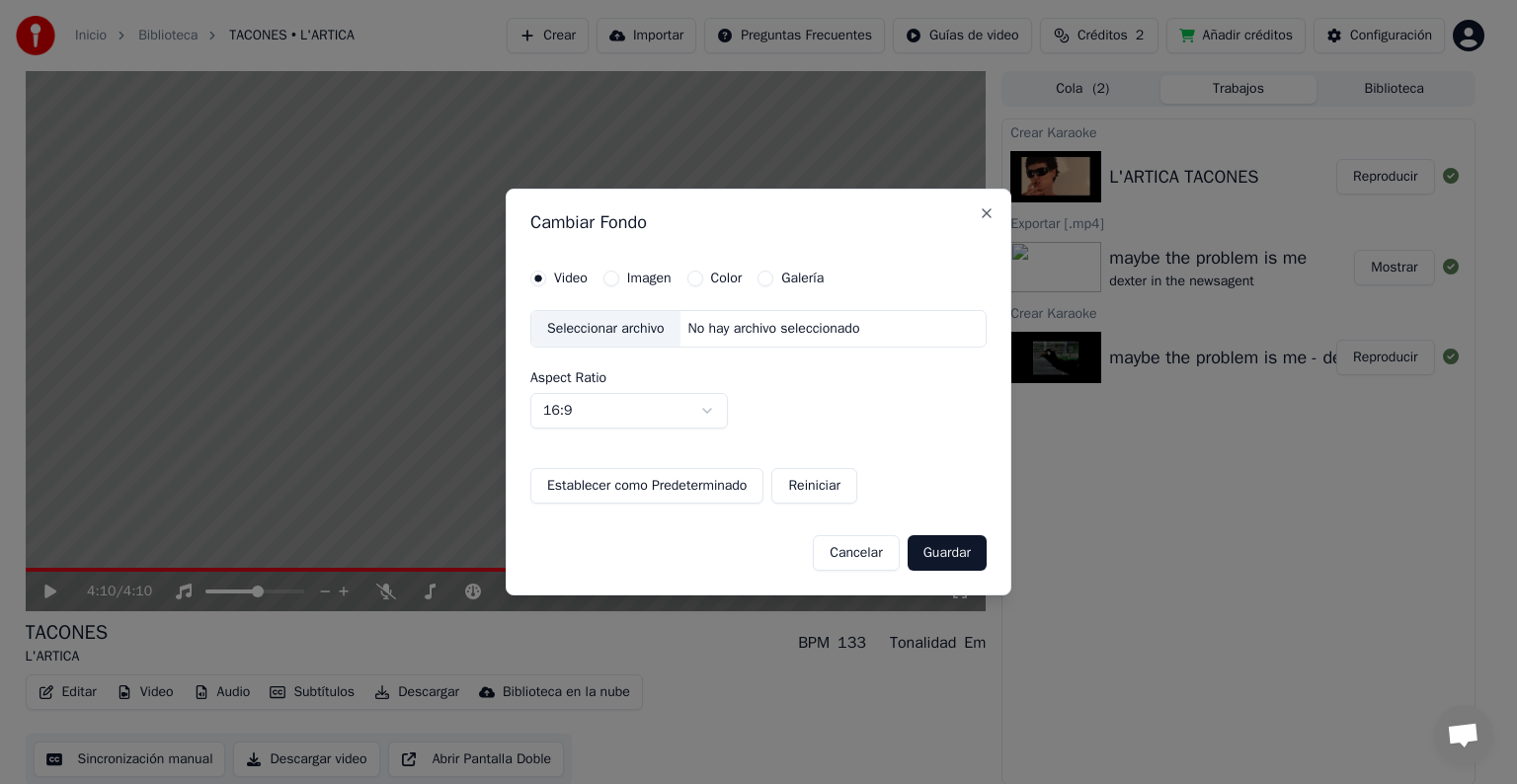 click on "Imagen" at bounding box center [611, 278] 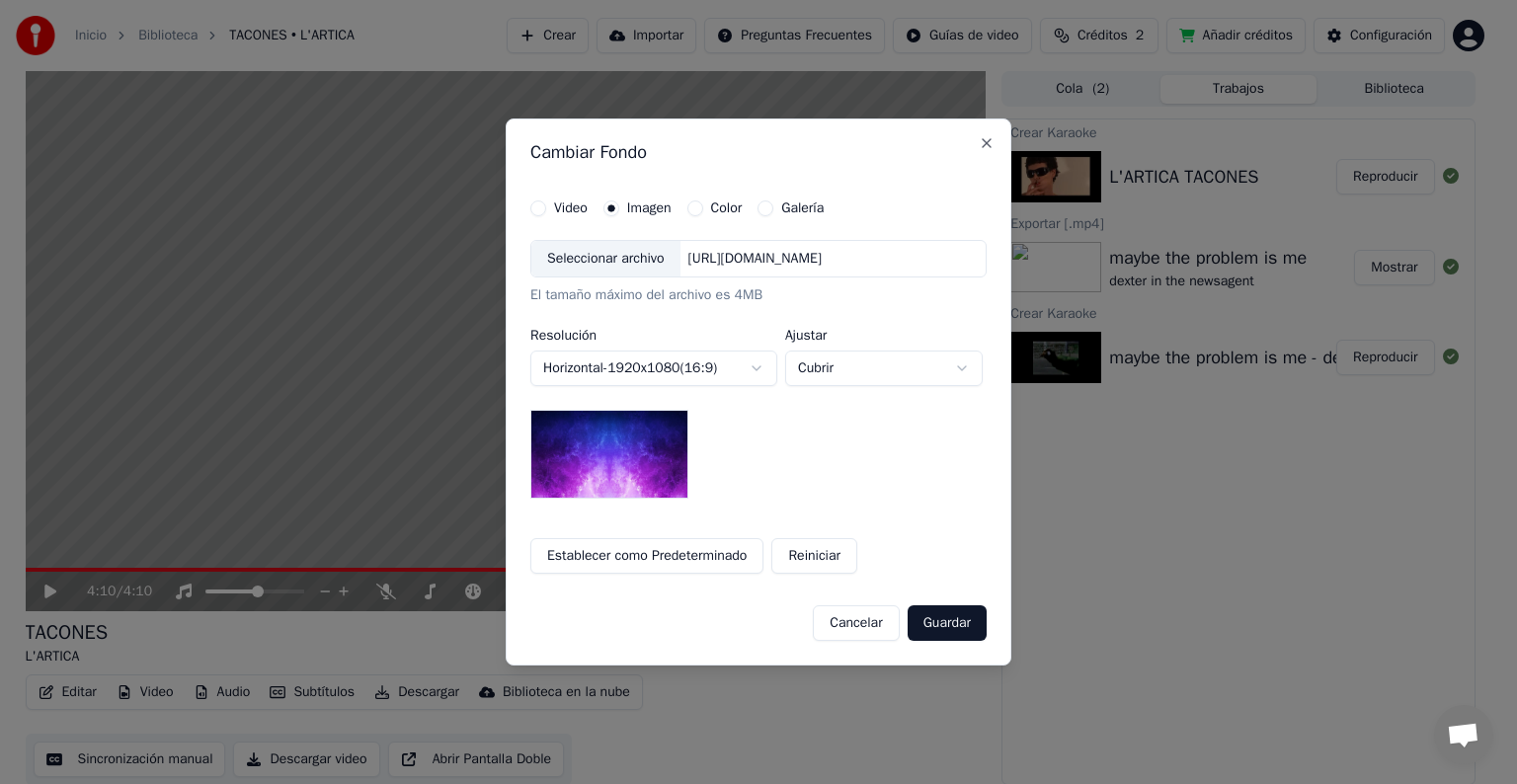 click on "Video" at bounding box center (538, 208) 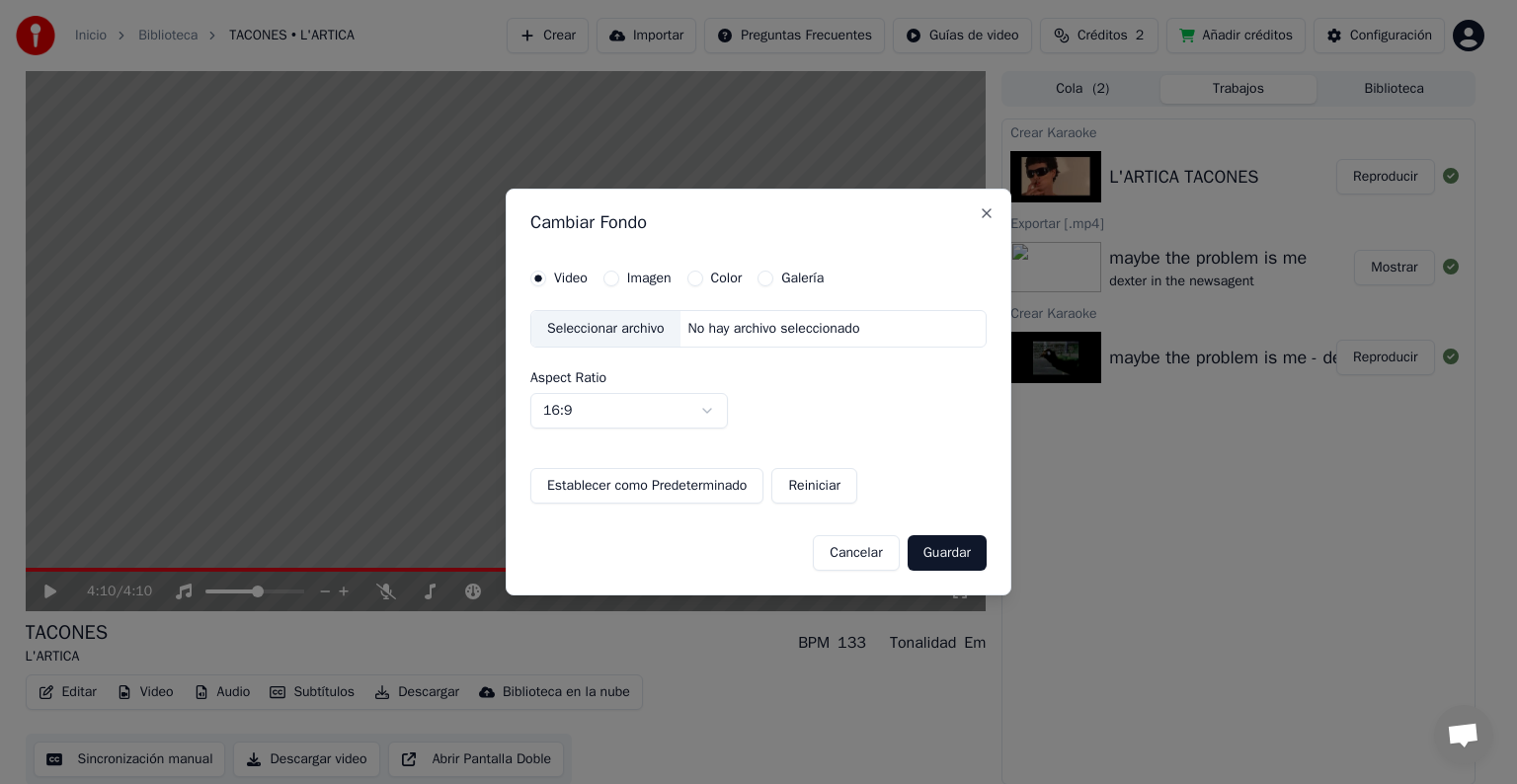 click on "Seleccionar archivo" at bounding box center [605, 329] 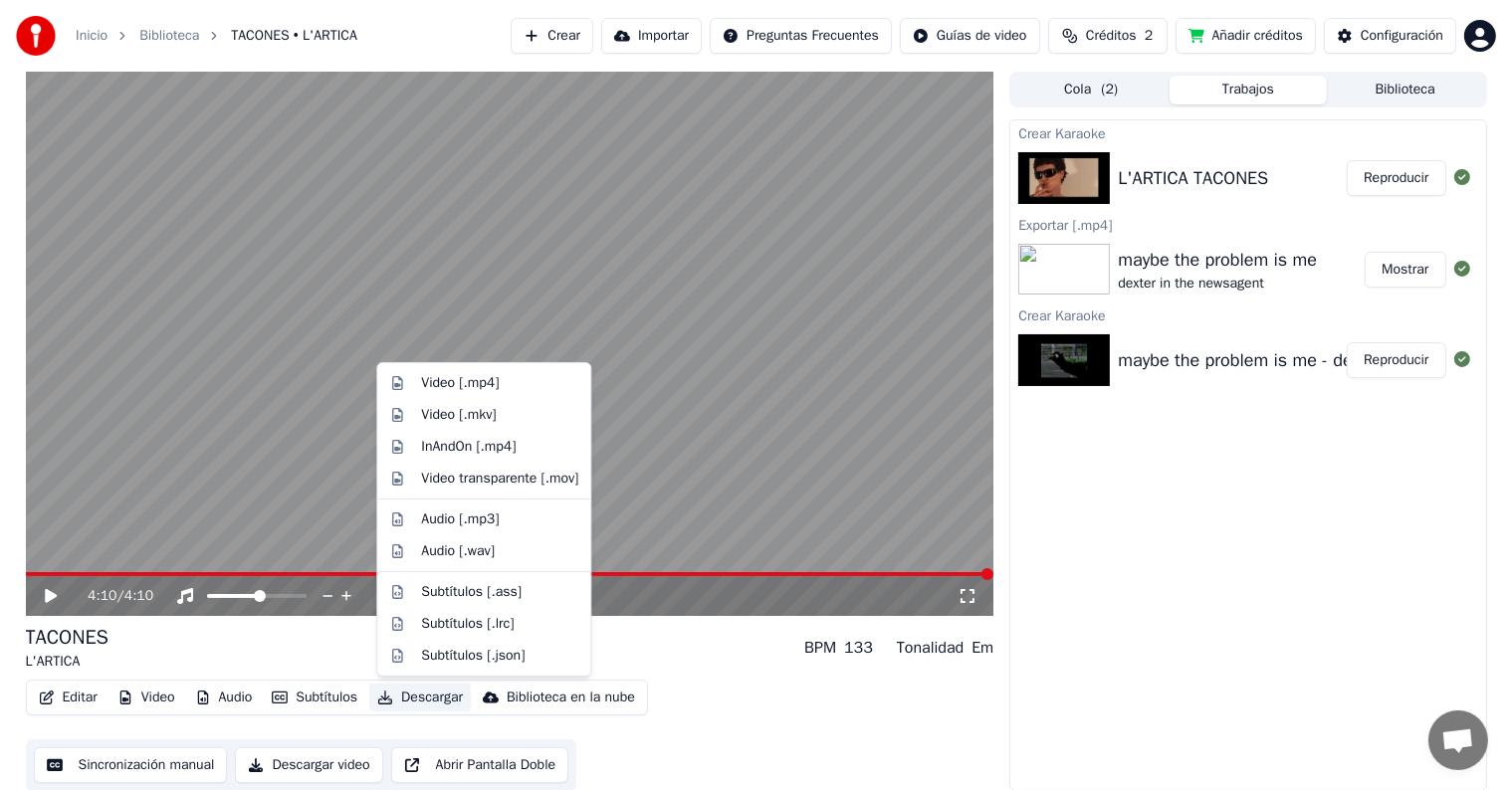 click on "Descargar" at bounding box center [420, 697] 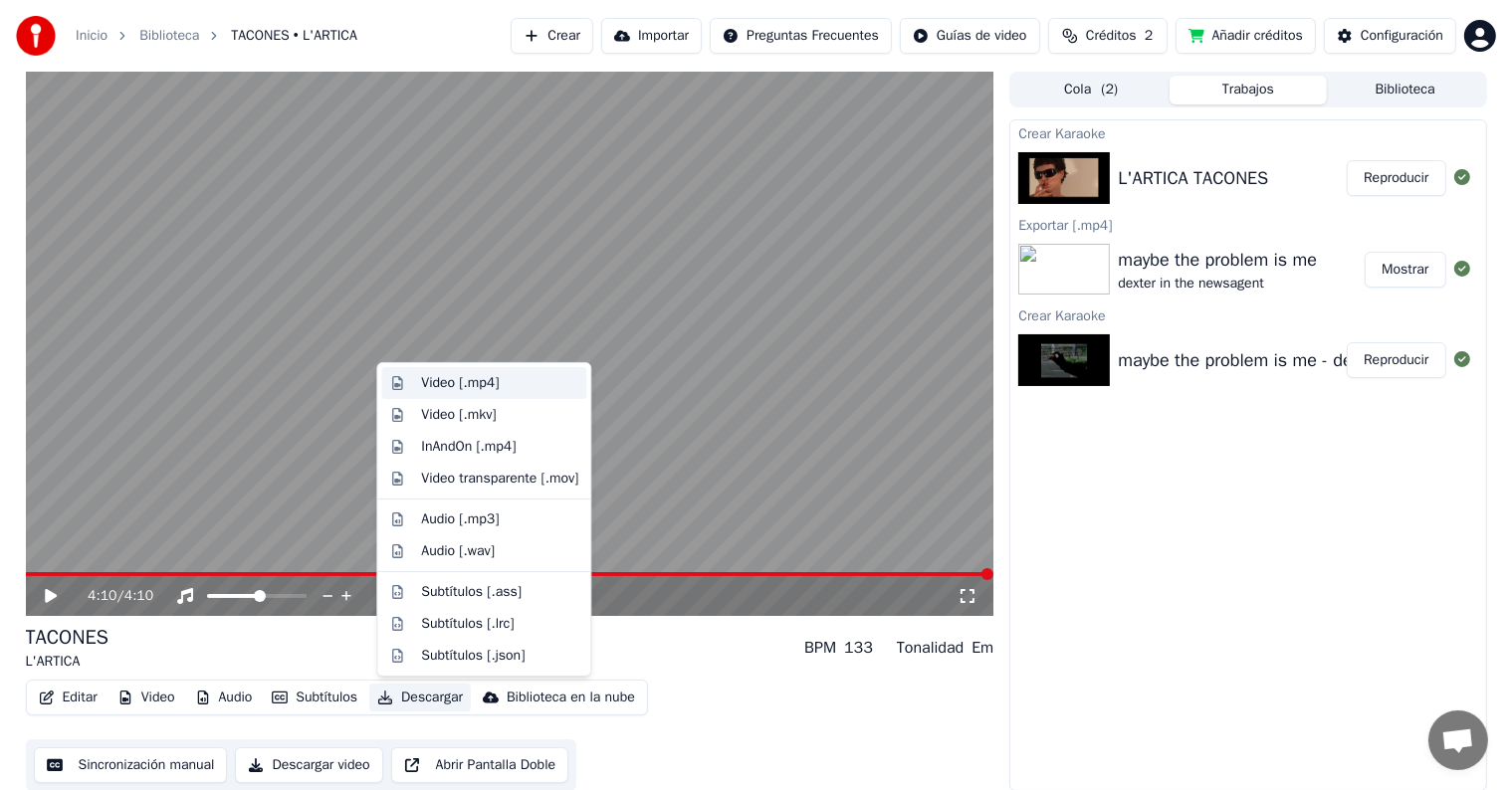click on "Video [.mp4]" at bounding box center [500, 383] 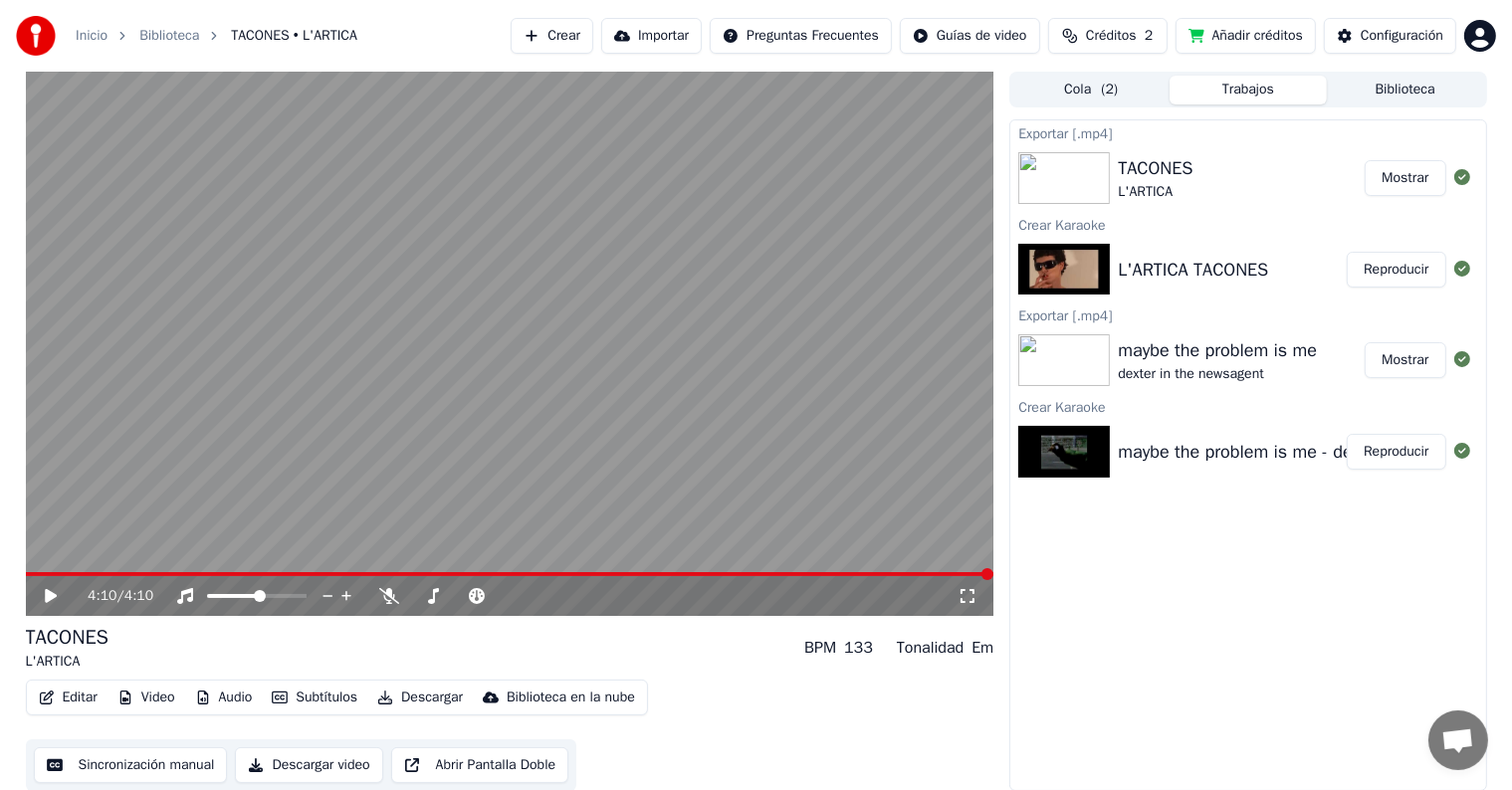 click on "Añadir créditos" at bounding box center [1245, 36] 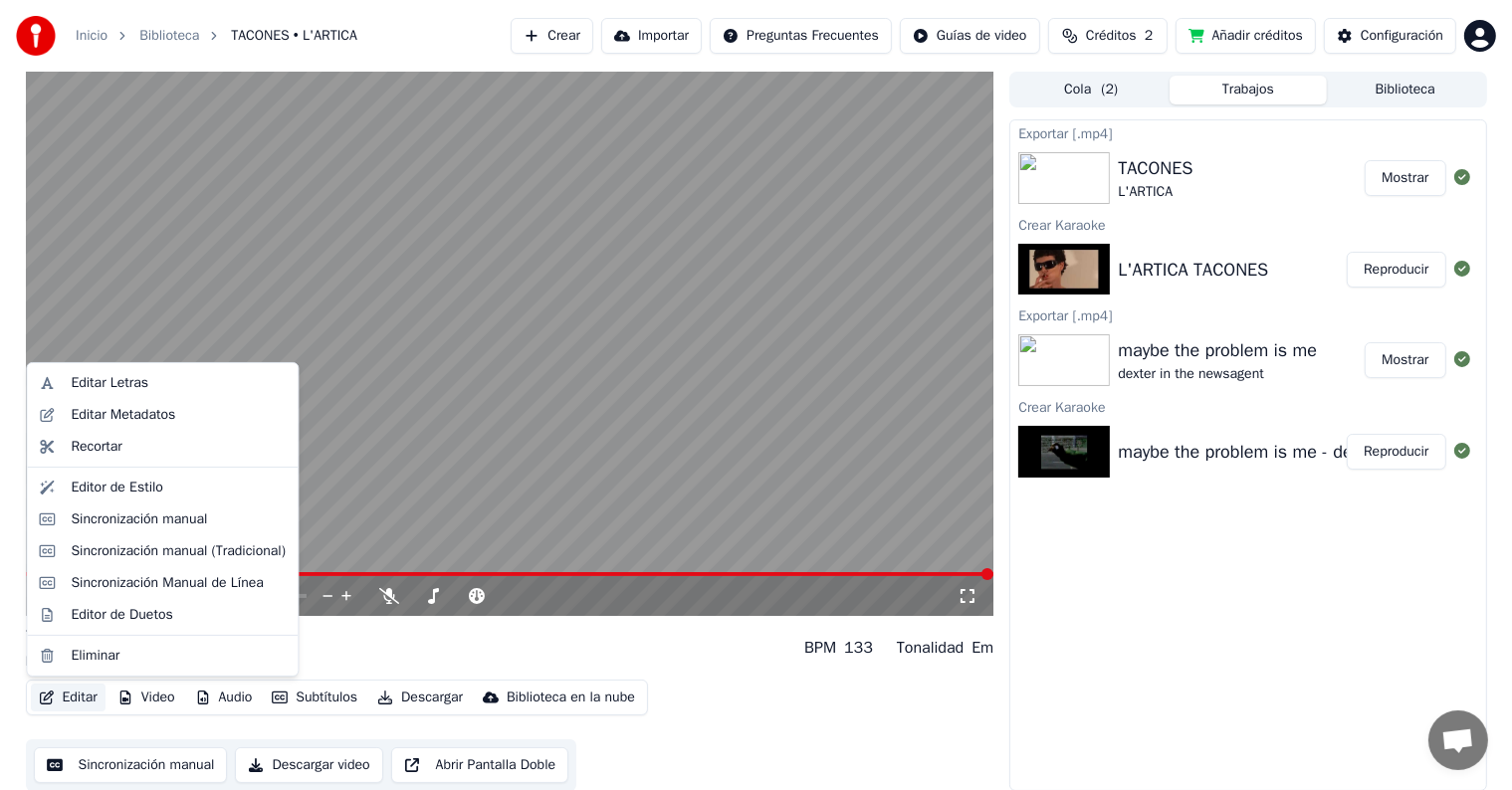 click on "Editar" at bounding box center (68, 697) 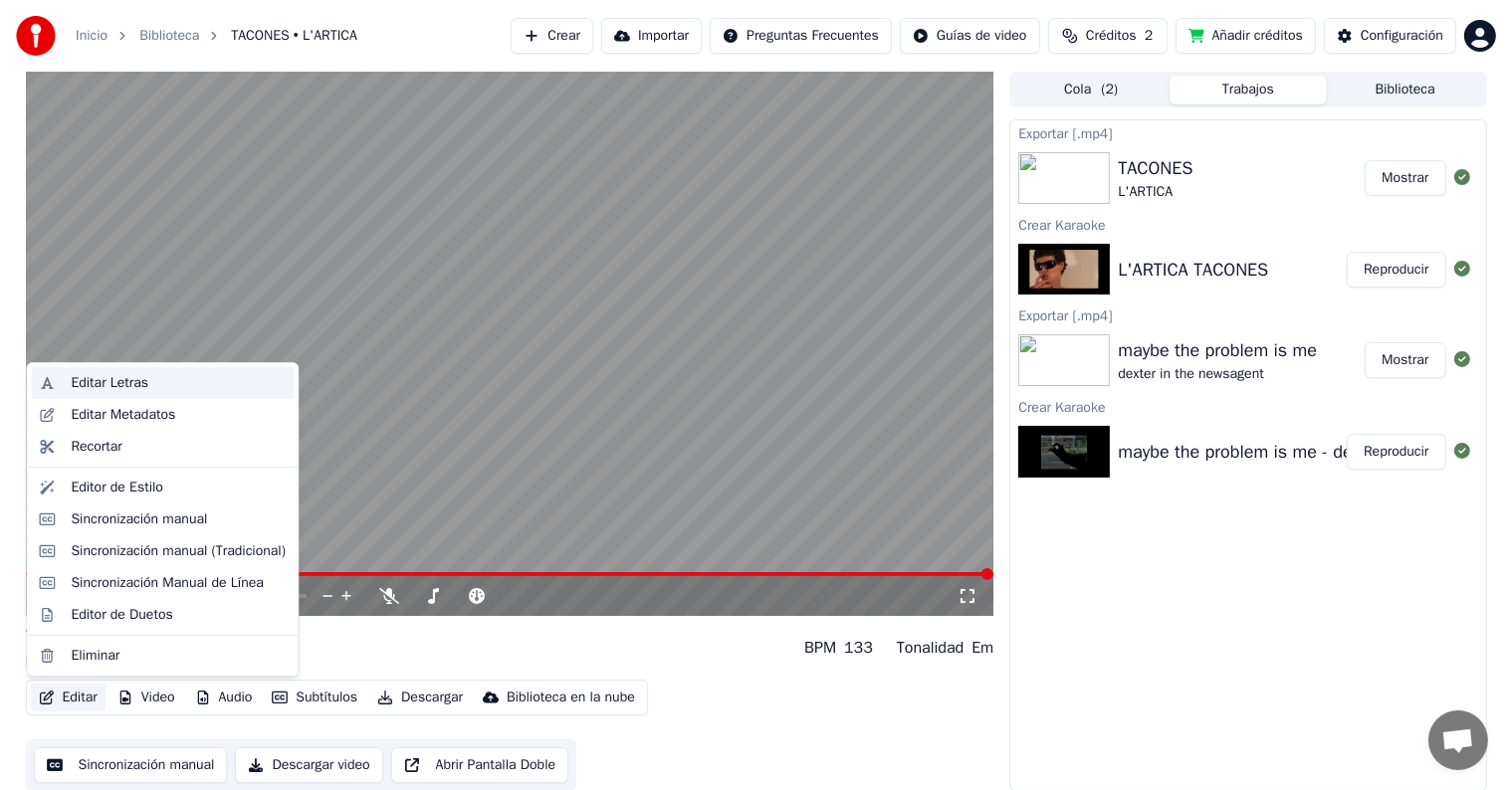 click on "Editar Letras" at bounding box center (109, 383) 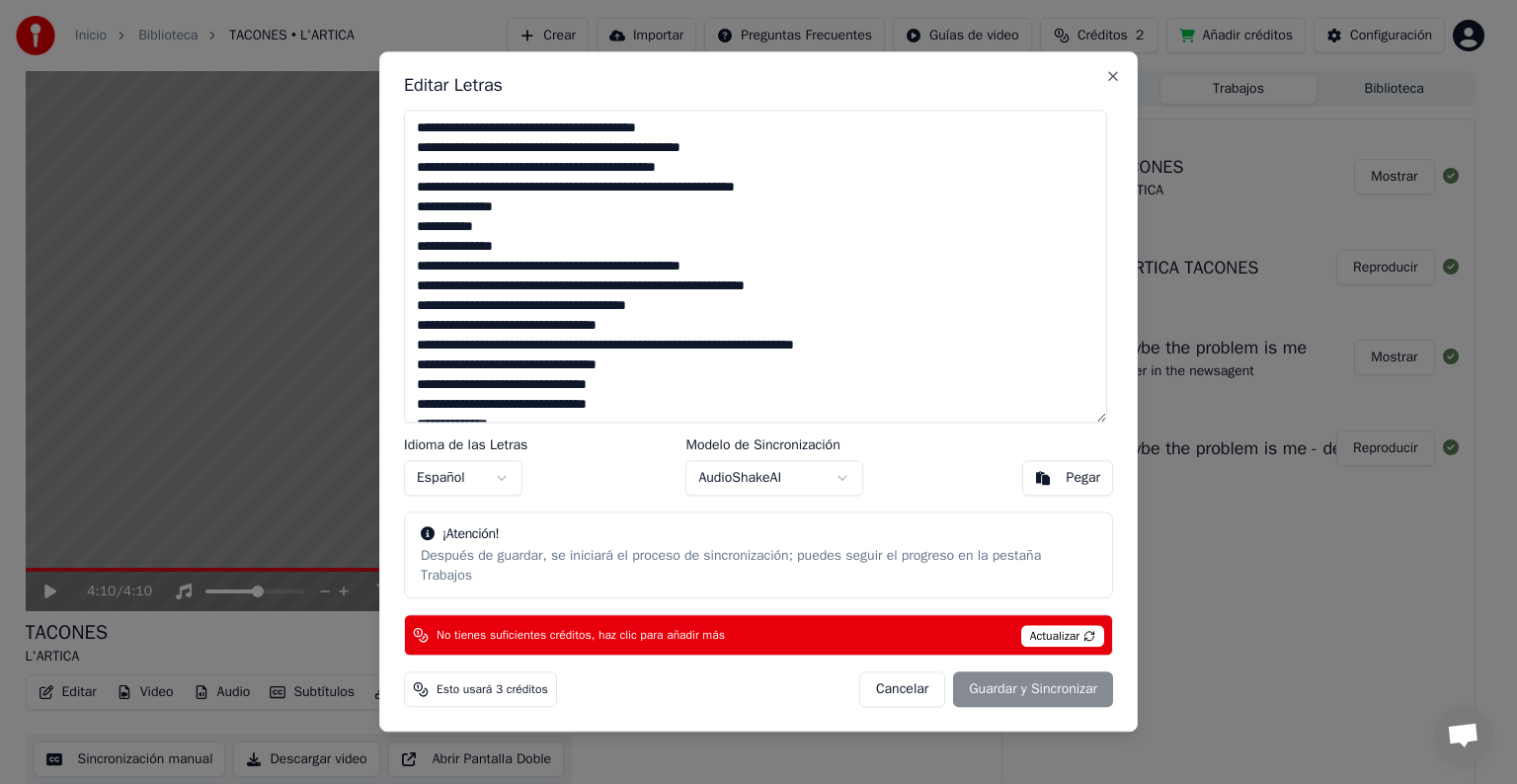 click at bounding box center [756, 266] 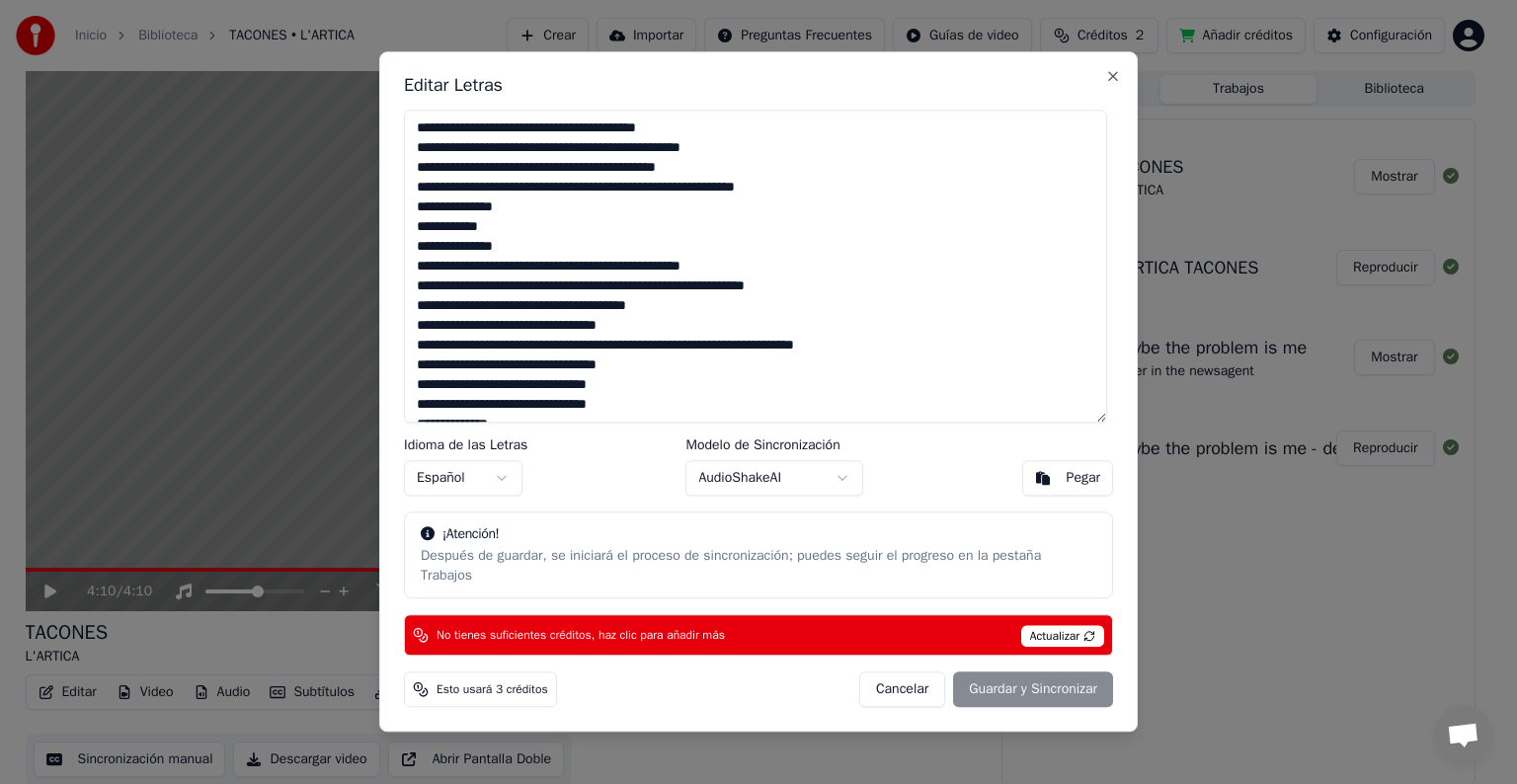 click at bounding box center (756, 266) 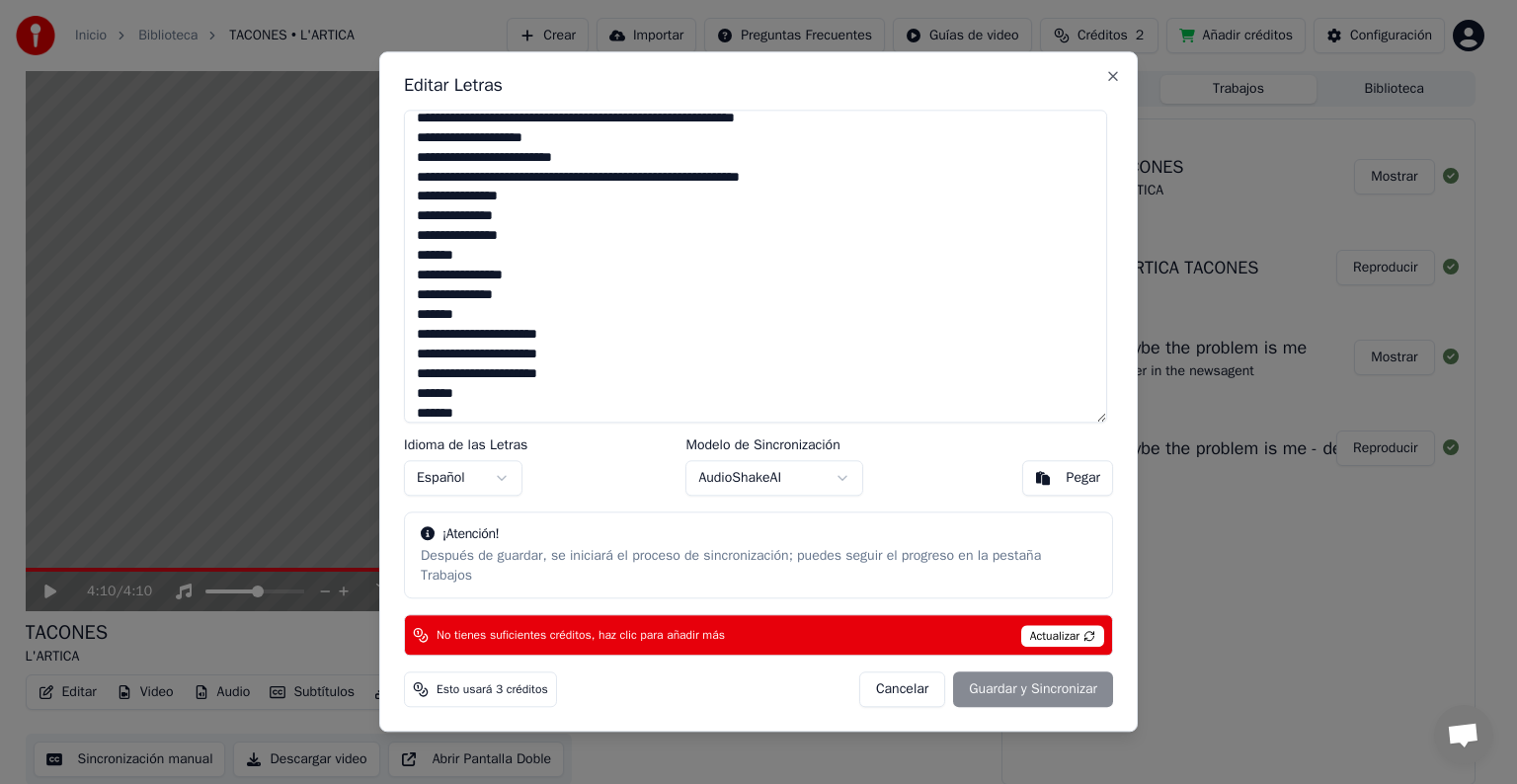 scroll, scrollTop: 611, scrollLeft: 0, axis: vertical 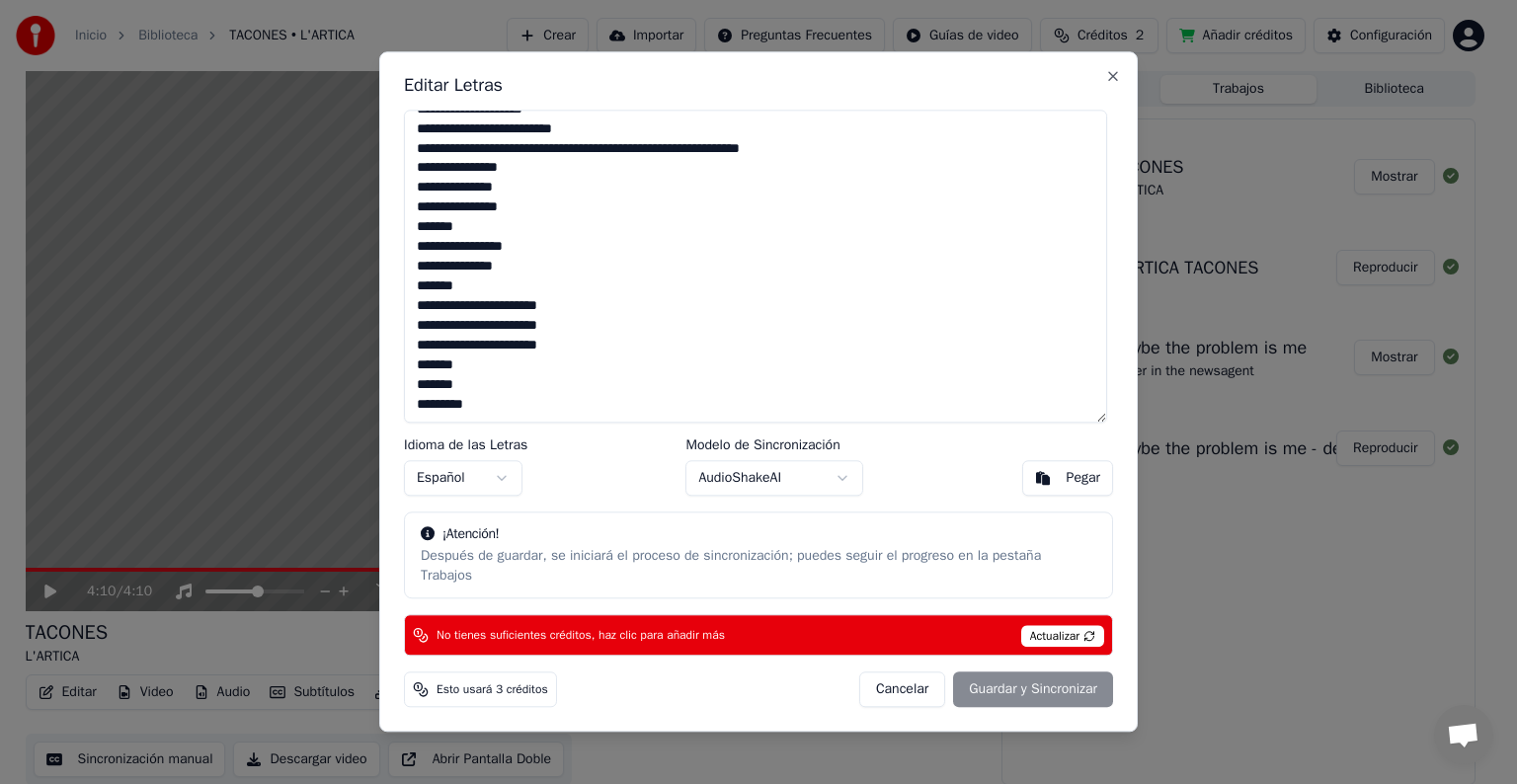 click on "Cancelar Guardar y Sincronizar" at bounding box center [986, 690] 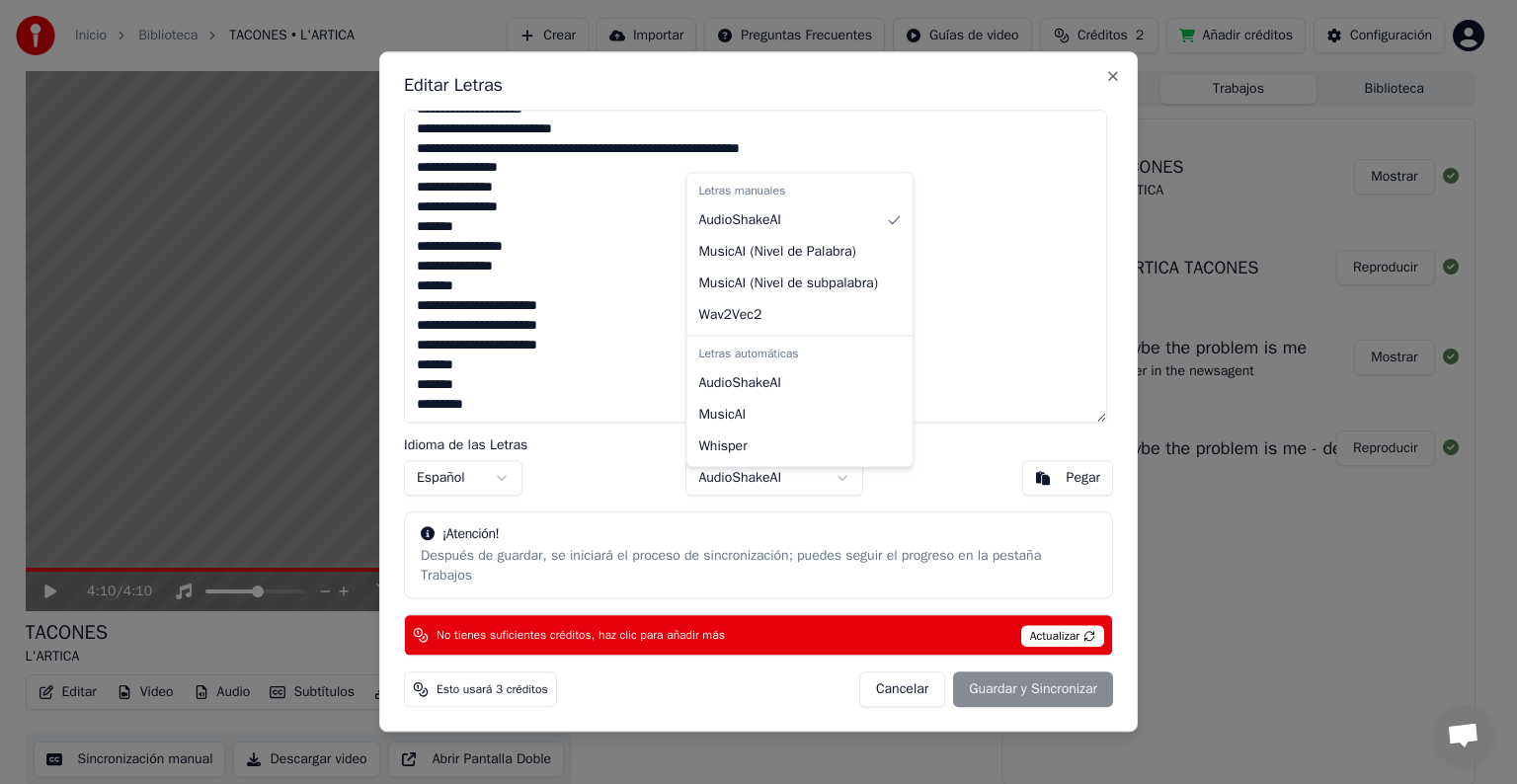 click on "Inicio Biblioteca TACONES • L'ARTICA Crear Importar Preguntas Frecuentes Guías de video Créditos 2 Añadir créditos Configuración 4:10  /  4:10 TACONES L'ARTICA BPM 133 Tonalidad Em Editar Video Audio Subtítulos Descargar Biblioteca en la nube Sincronización manual Descargar video Abrir Pantalla Doble Cola ( 2 ) Trabajos Biblioteca Exportar [.mp4] TACONES L'ARTICA Mostrar Crear Karaoke L'ARTICA TACONES Reproducir Exportar [.mp4] maybe the problem is me dexter in the newsagent Mostrar Crear Karaoke maybe the problem is me - dexter in the newsagent Reproducir
Editar Letras Idioma de las Letras Español Modelo de Sincronización AudioShakeAI Pegar ¡Atención! Después de guardar, se iniciará el proceso de sincronización; puedes seguir el progreso en [PERSON_NAME] Trabajos No tienes suficientes créditos, haz clic para añadir más Actualizar Esto usará 3 créditos Cancelar Guardar y Sincronizar Close Letras manuales AudioShakeAI MusicAI ( Nivel de Palabra ) MusicAI ( Nivel de subpalabra ) Wav2Vec2" at bounding box center [750, 392] 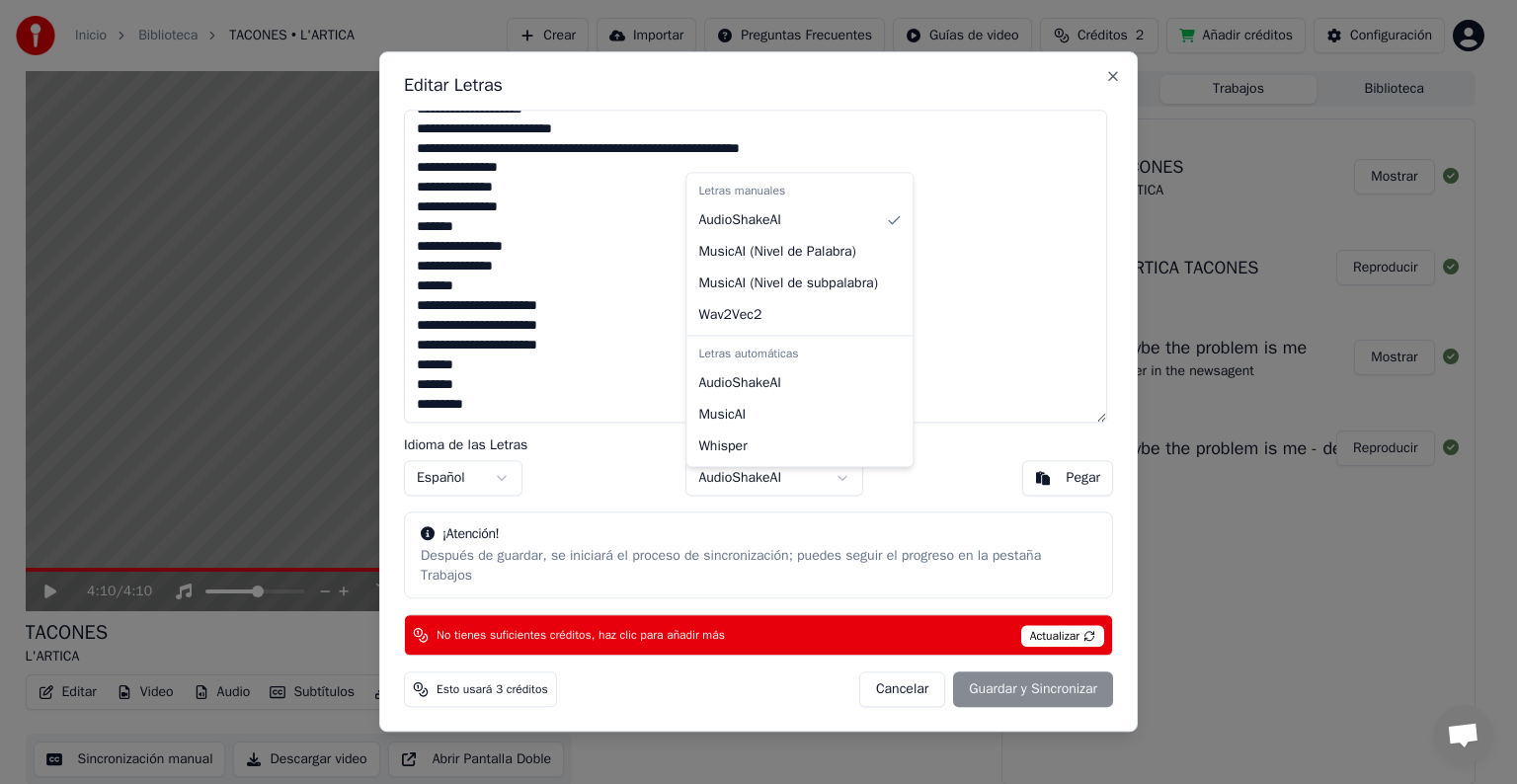 click on "Inicio Biblioteca TACONES • L'ARTICA Crear Importar Preguntas Frecuentes Guías de video Créditos 2 Añadir créditos Configuración 4:10  /  4:10 TACONES L'ARTICA BPM 133 Tonalidad Em Editar Video Audio Subtítulos Descargar Biblioteca en la nube Sincronización manual Descargar video Abrir Pantalla Doble Cola ( 2 ) Trabajos Biblioteca Exportar [.mp4] TACONES L'ARTICA Mostrar Crear Karaoke L'ARTICA TACONES Reproducir Exportar [.mp4] maybe the problem is me dexter in the newsagent Mostrar Crear Karaoke maybe the problem is me - dexter in the newsagent Reproducir
Editar Letras Idioma de las Letras Español Modelo de Sincronización AudioShakeAI Pegar ¡Atención! Después de guardar, se iniciará el proceso de sincronización; puedes seguir el progreso en [PERSON_NAME] Trabajos No tienes suficientes créditos, haz clic para añadir más Actualizar Esto usará 3 créditos Cancelar Guardar y Sincronizar Close Letras manuales AudioShakeAI MusicAI ( Nivel de Palabra ) MusicAI ( Nivel de subpalabra ) Wav2Vec2" at bounding box center (750, 392) 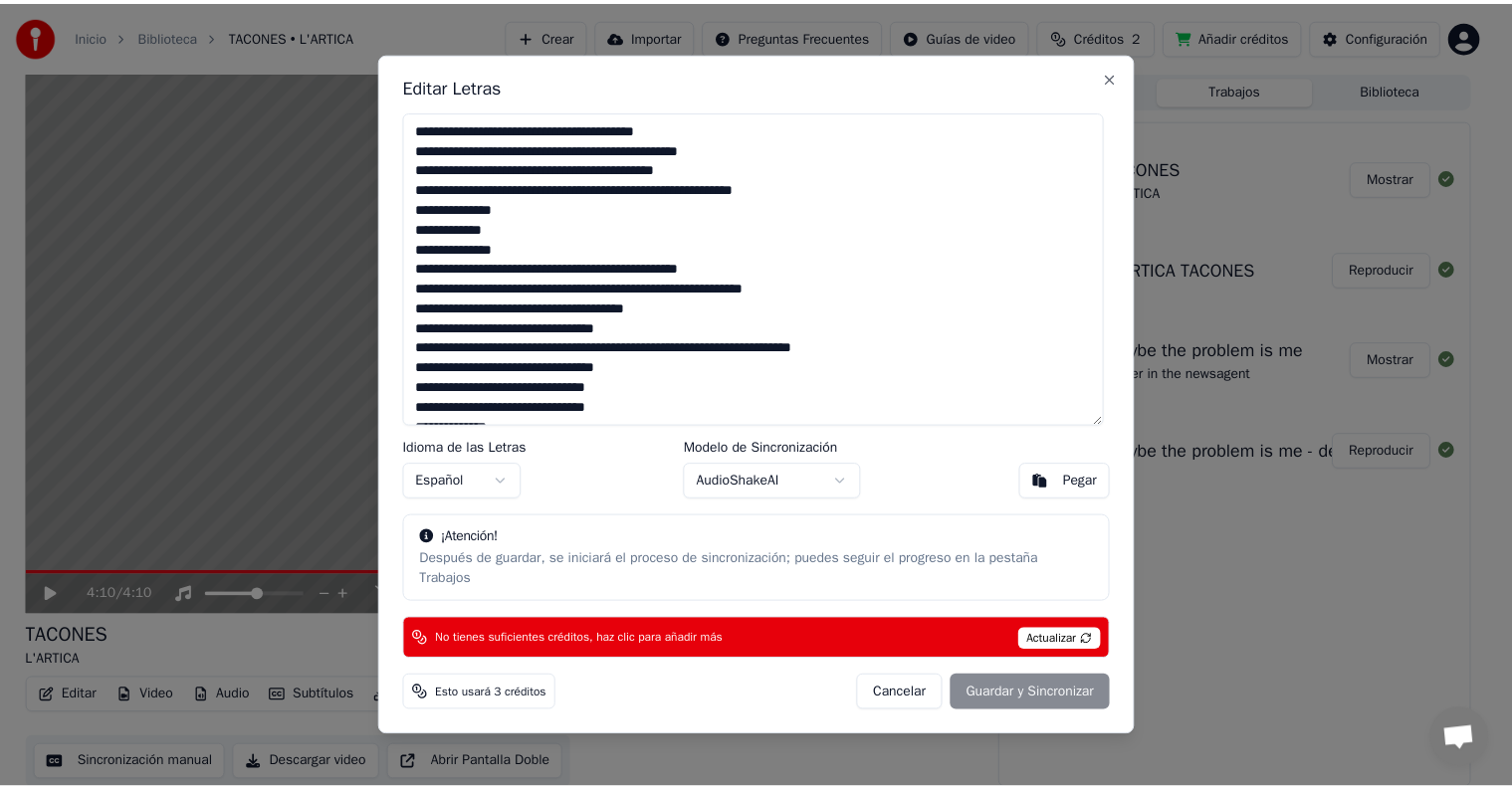 scroll, scrollTop: 0, scrollLeft: 0, axis: both 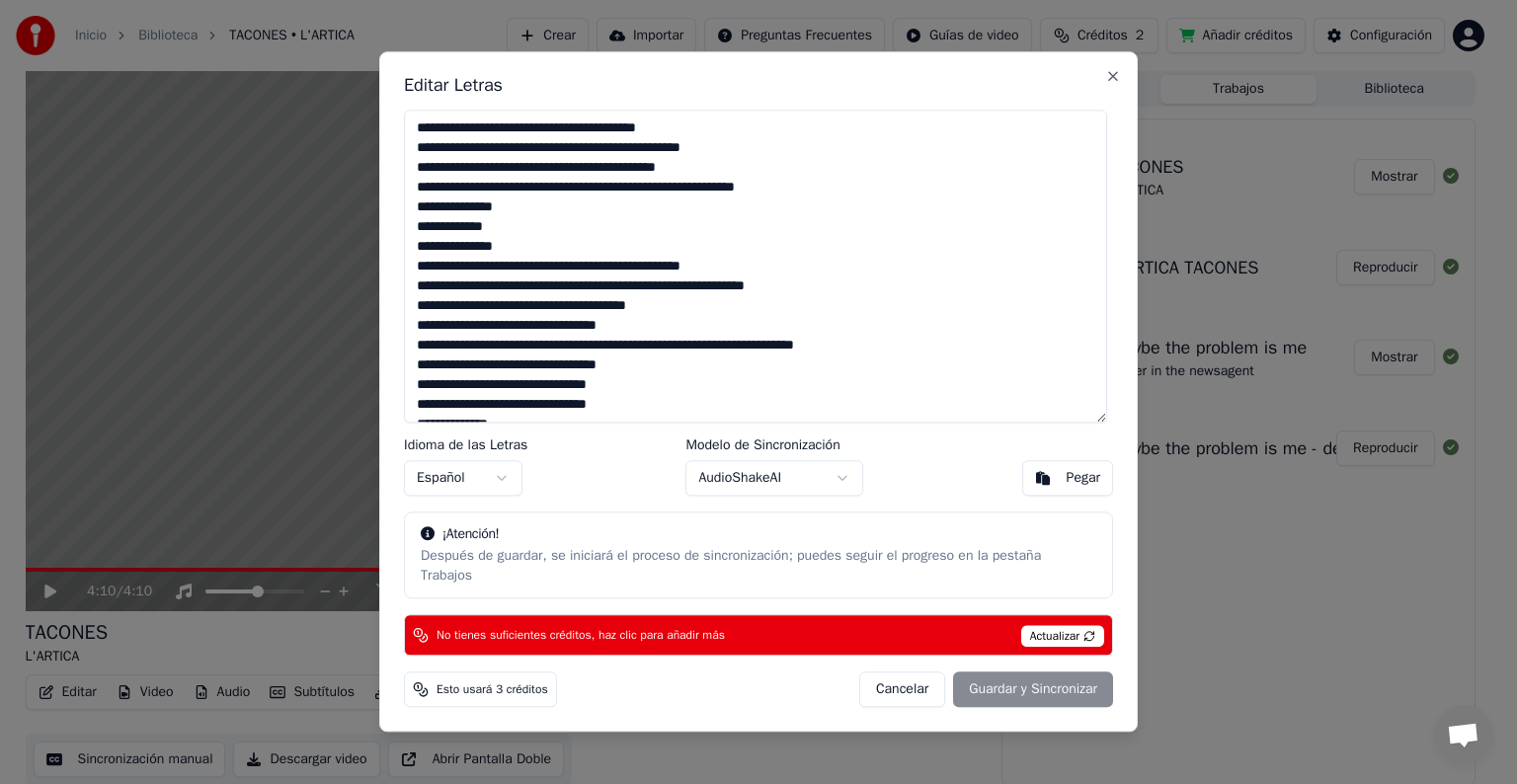 click on "No tienes suficientes créditos, haz clic para añadir más Actualizar" at bounding box center [758, 636] 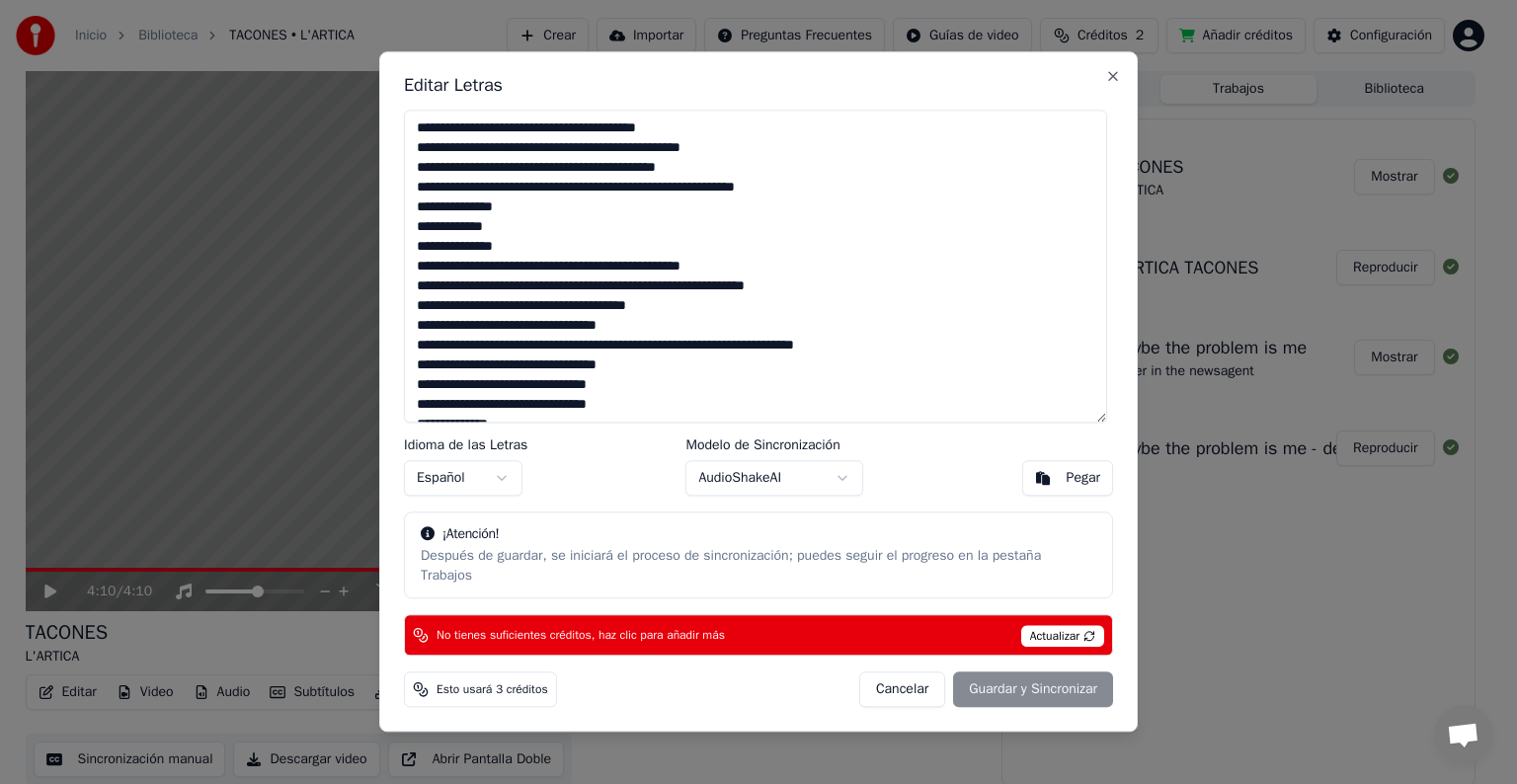 click on "Cancelar Guardar y Sincronizar" at bounding box center (986, 690) 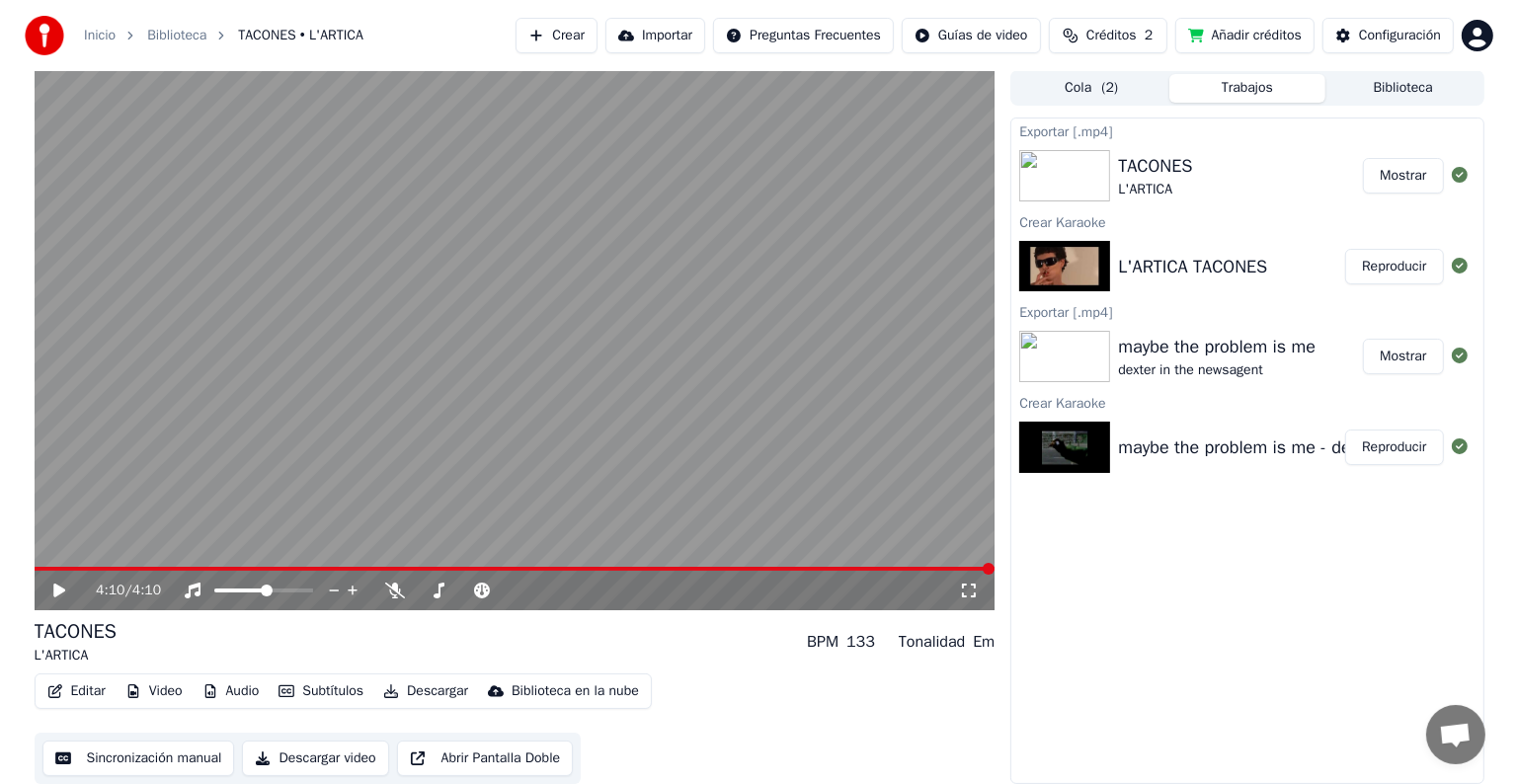 scroll, scrollTop: 0, scrollLeft: 0, axis: both 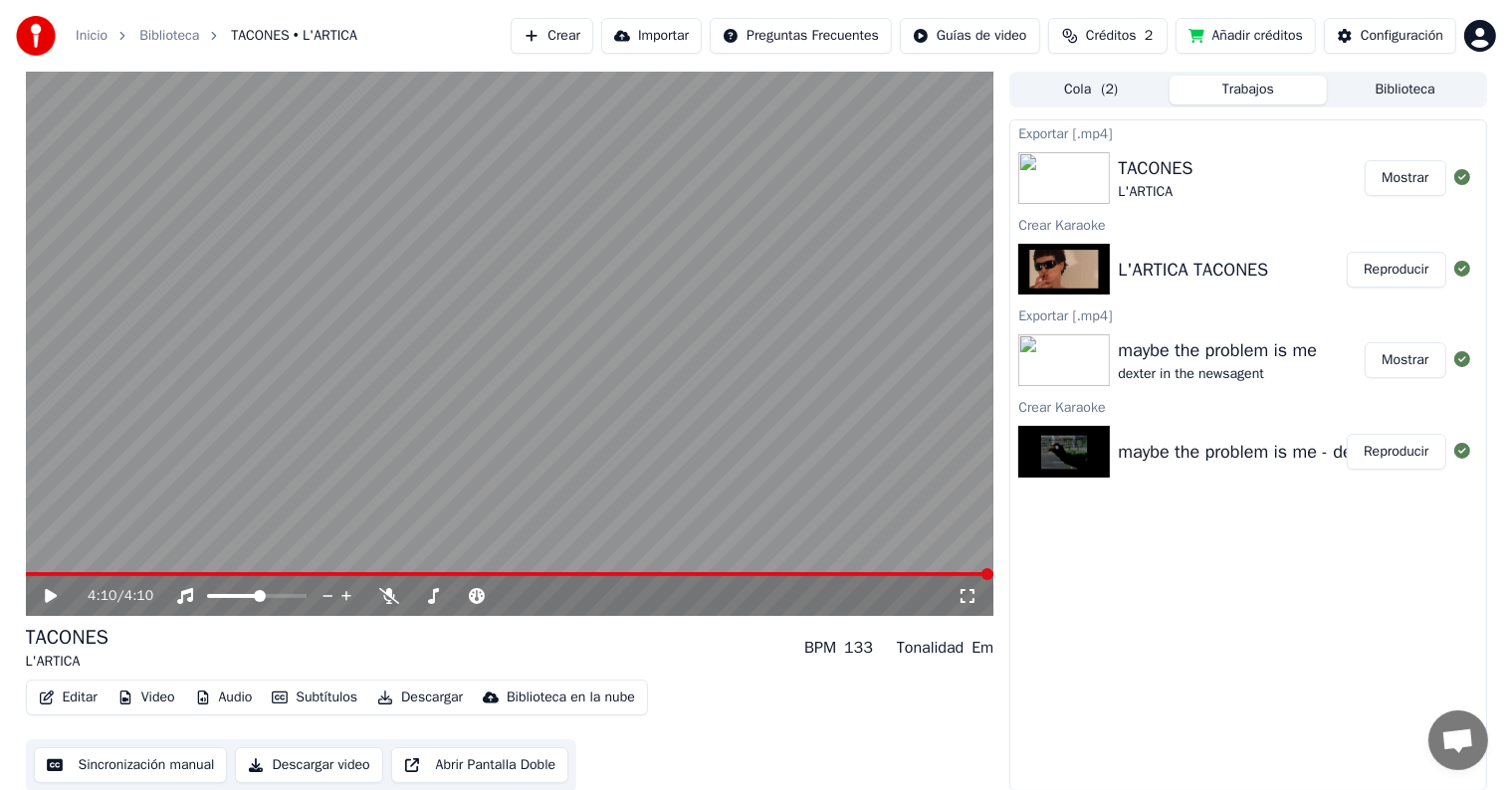click on "Añadir créditos" at bounding box center [1245, 36] 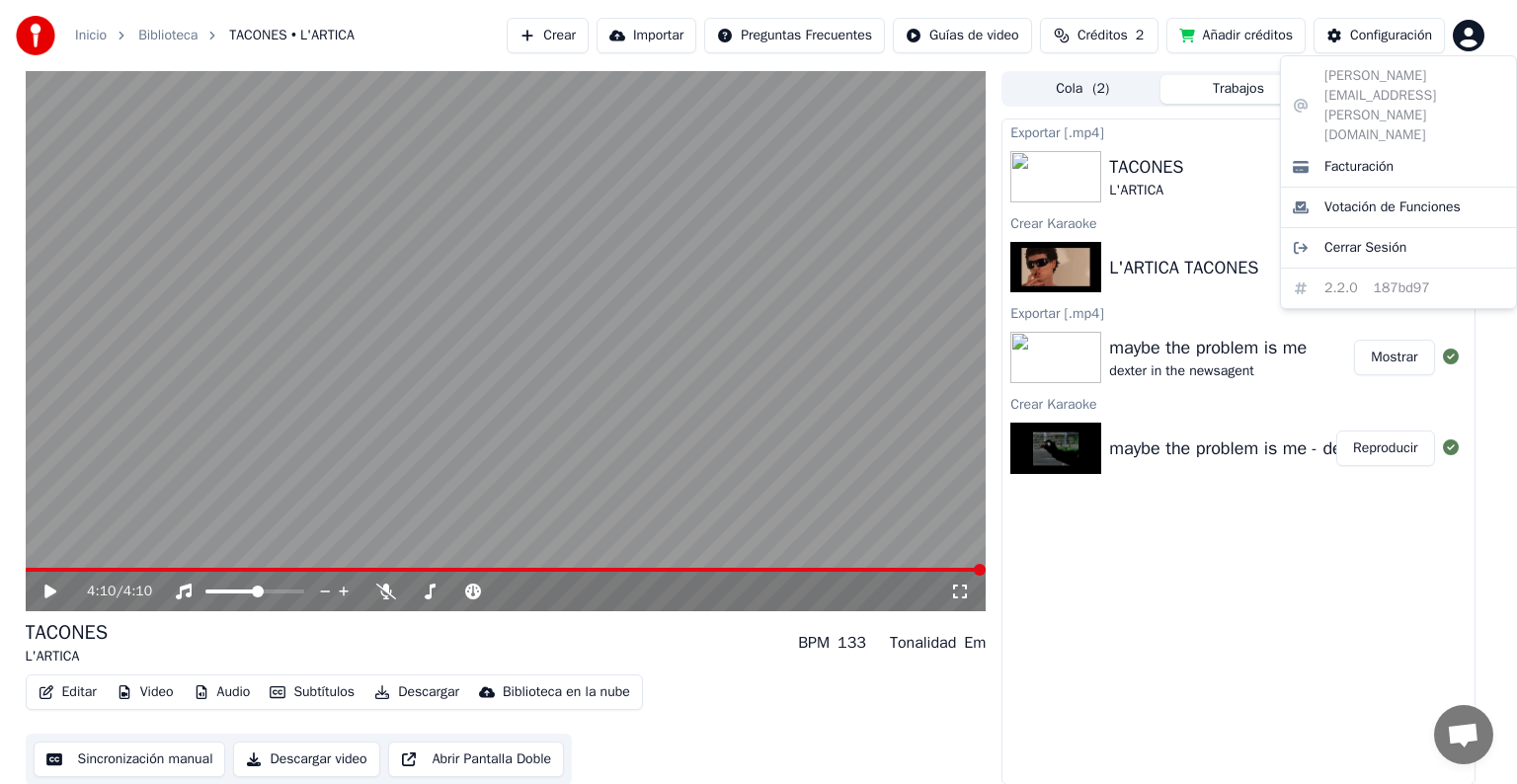 click on "Inicio Biblioteca TACONES • L'ARTICA Crear Importar Preguntas Frecuentes Guías de video Créditos 2 Añadir créditos Configuración 4:10  /  4:10 TACONES L'ARTICA BPM 133 Tonalidad Em Editar Video Audio Subtítulos Descargar Biblioteca en la nube Sincronización manual Descargar video Abrir Pantalla Doble Cola ( 2 ) Trabajos Biblioteca Exportar [.mp4] TACONES L'ARTICA Mostrar Crear Karaoke L'ARTICA TACONES Reproducir Exportar [.mp4] maybe the problem is me dexter in the newsagent Mostrar Crear Karaoke maybe the problem is me - dexter in the newsagent Reproducir
[PERSON_NAME][EMAIL_ADDRESS][PERSON_NAME][DOMAIN_NAME] Facturación Votación de Funciones Cerrar Sesión 2.2.0 187bd97" at bounding box center (758, 392) 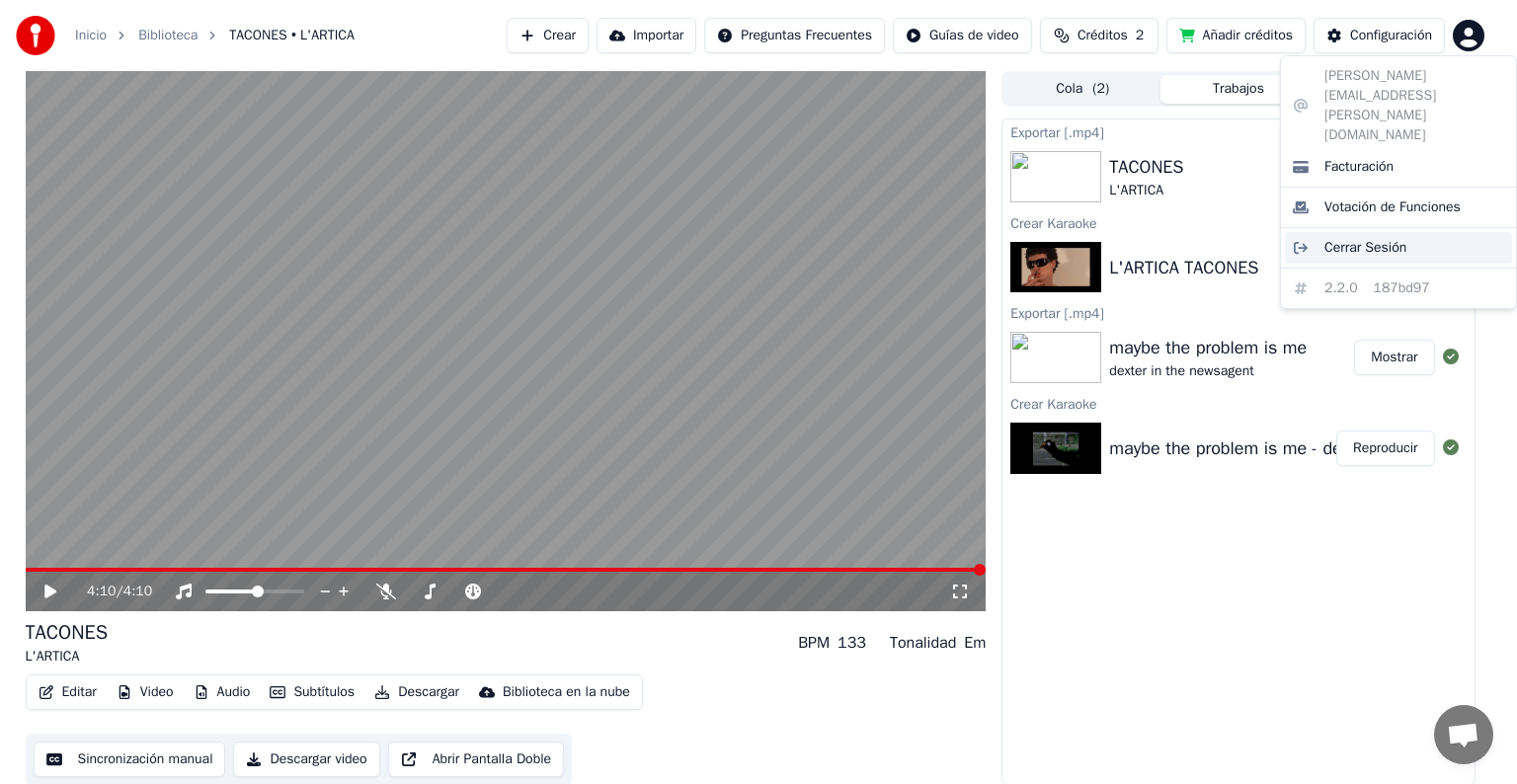 click on "Cerrar Sesión" at bounding box center [1365, 248] 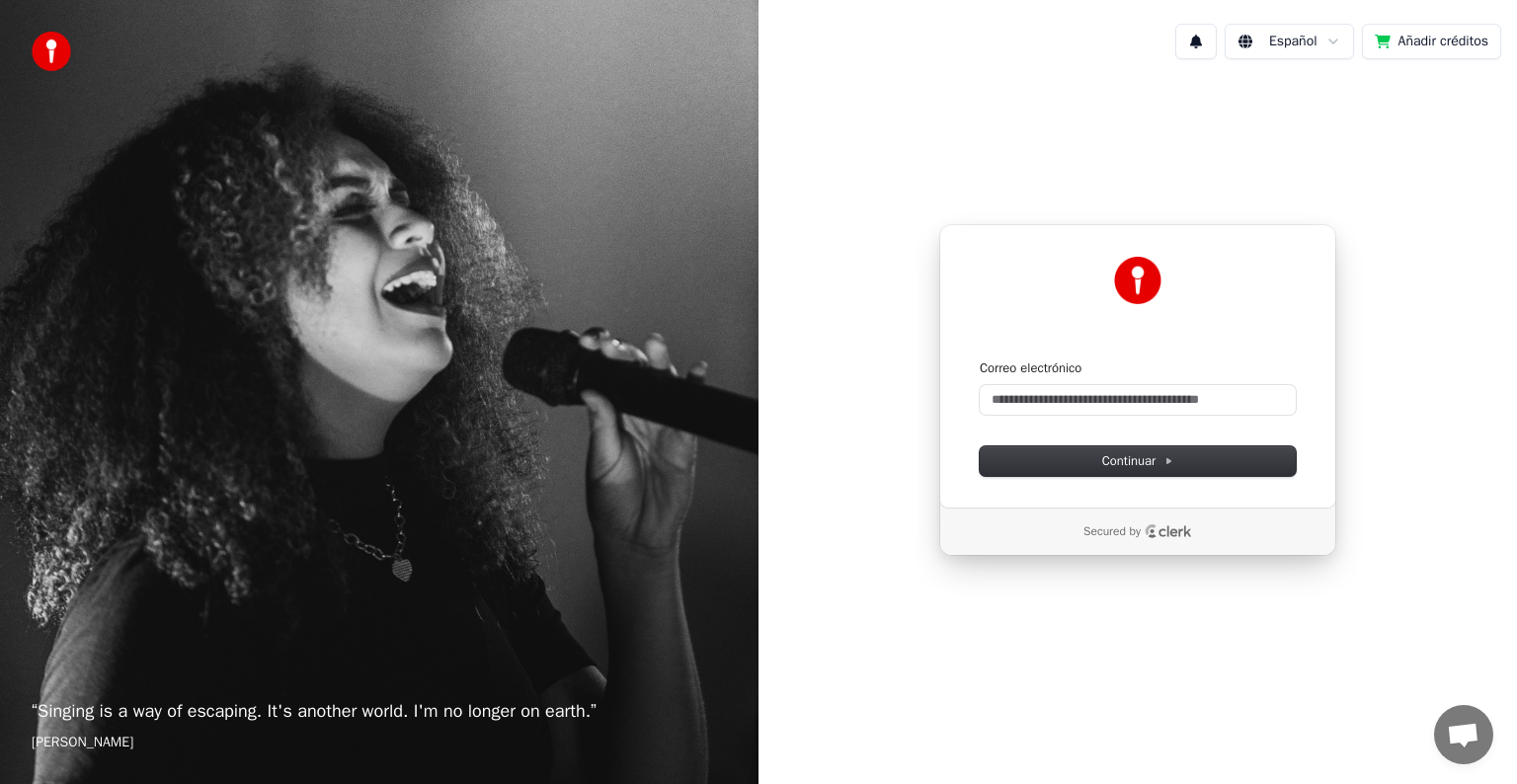 click at bounding box center (1138, 280) 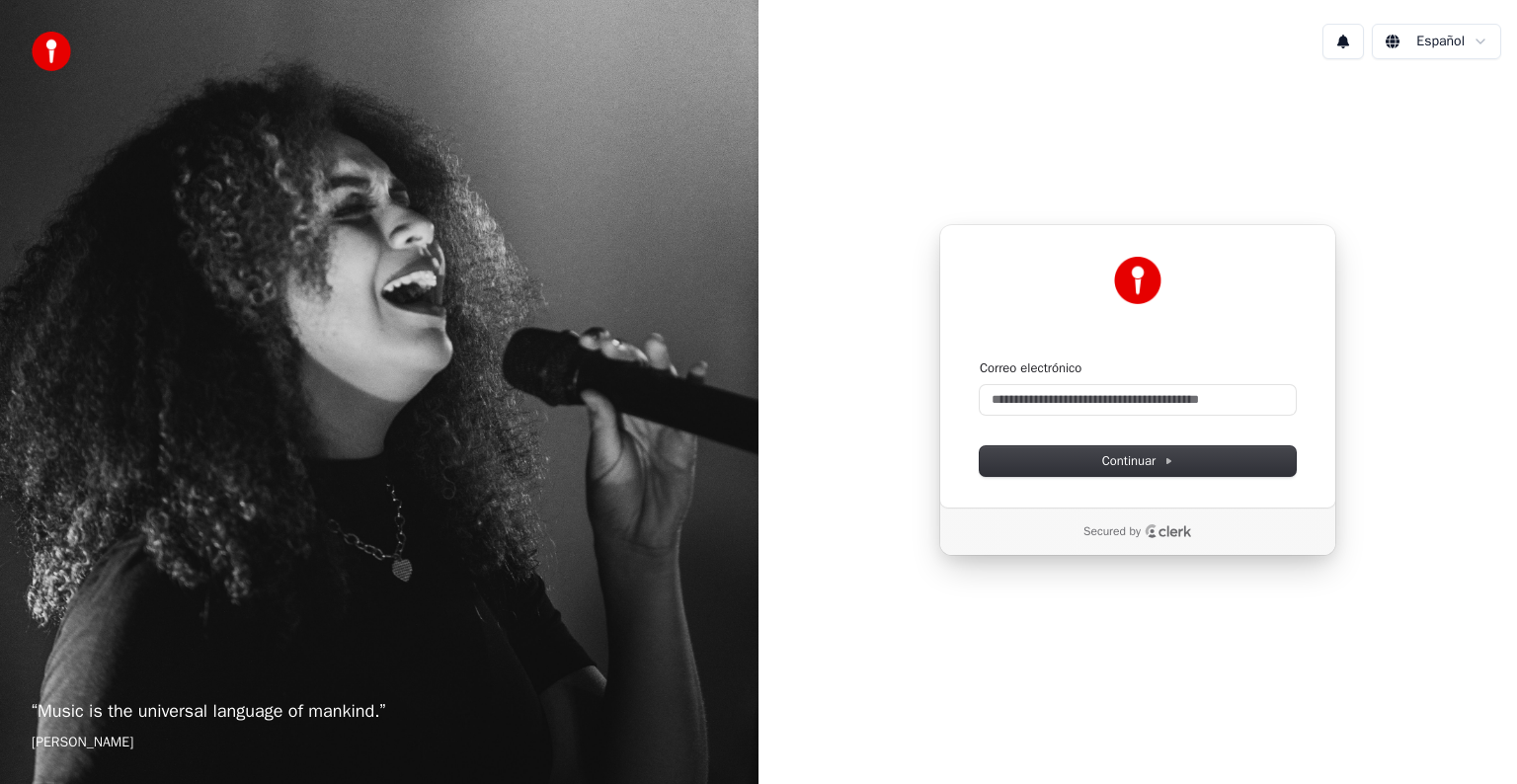 scroll, scrollTop: 0, scrollLeft: 0, axis: both 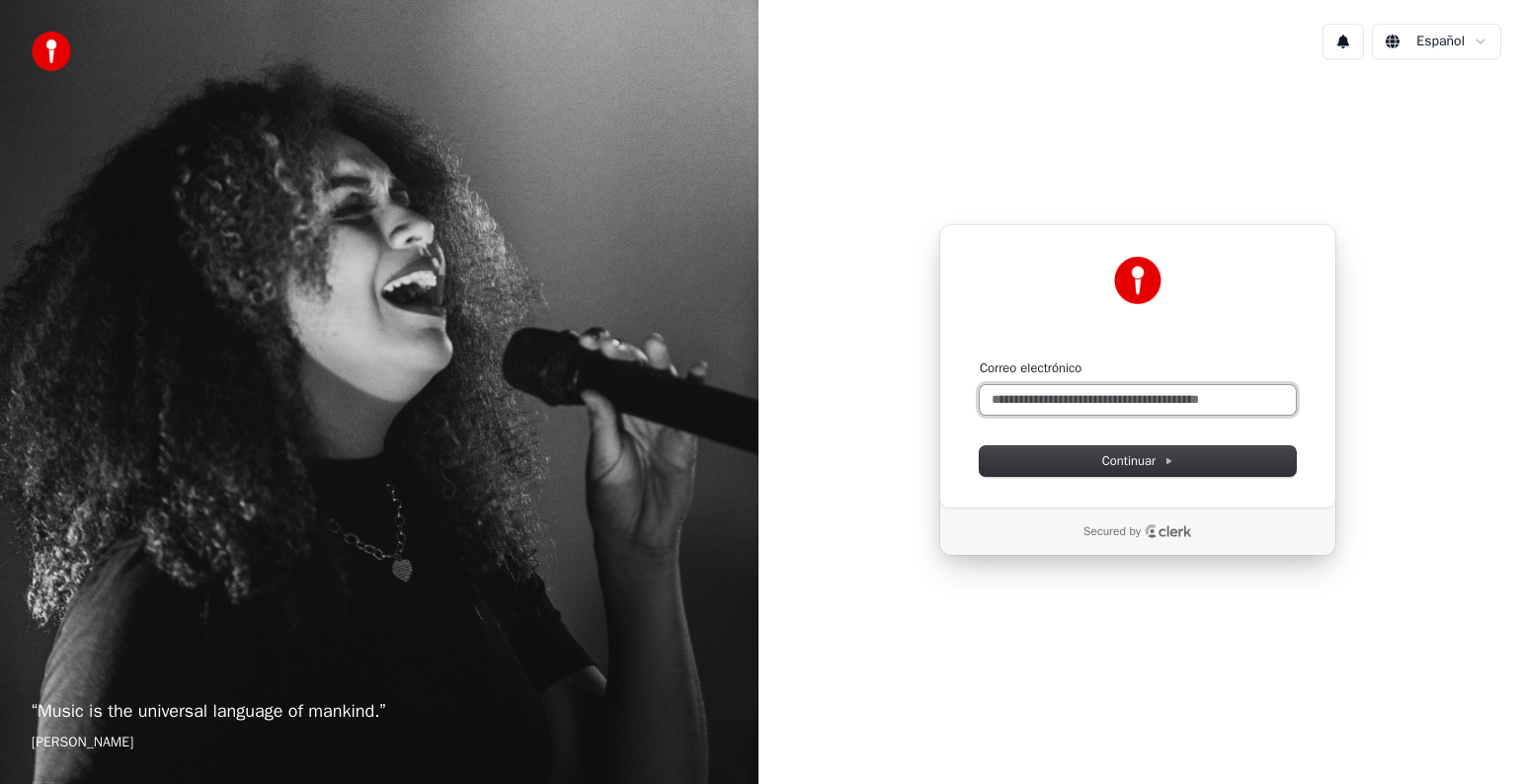 click on "Correo electrónico" at bounding box center (1138, 400) 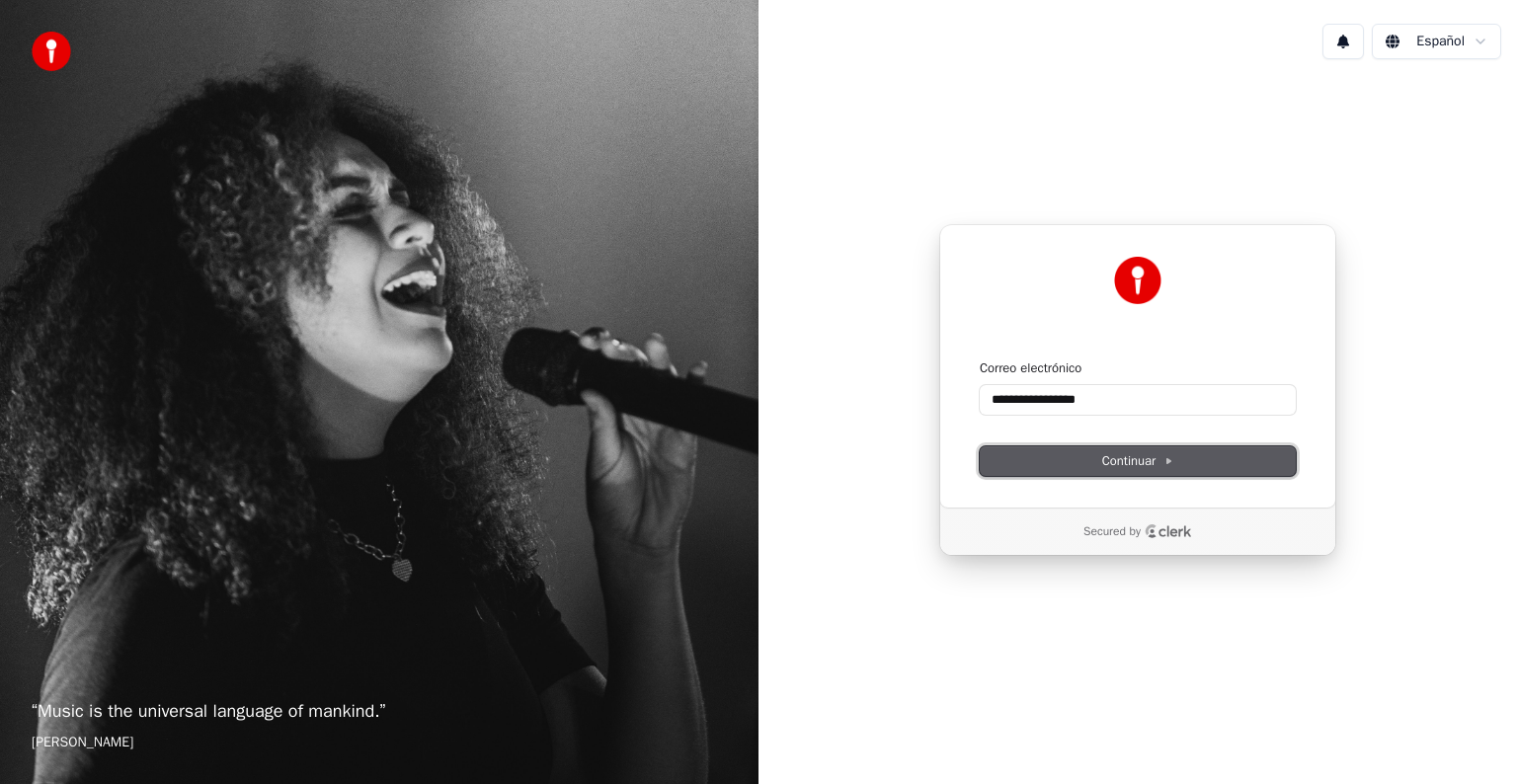 click on "Continuar" at bounding box center (1138, 461) 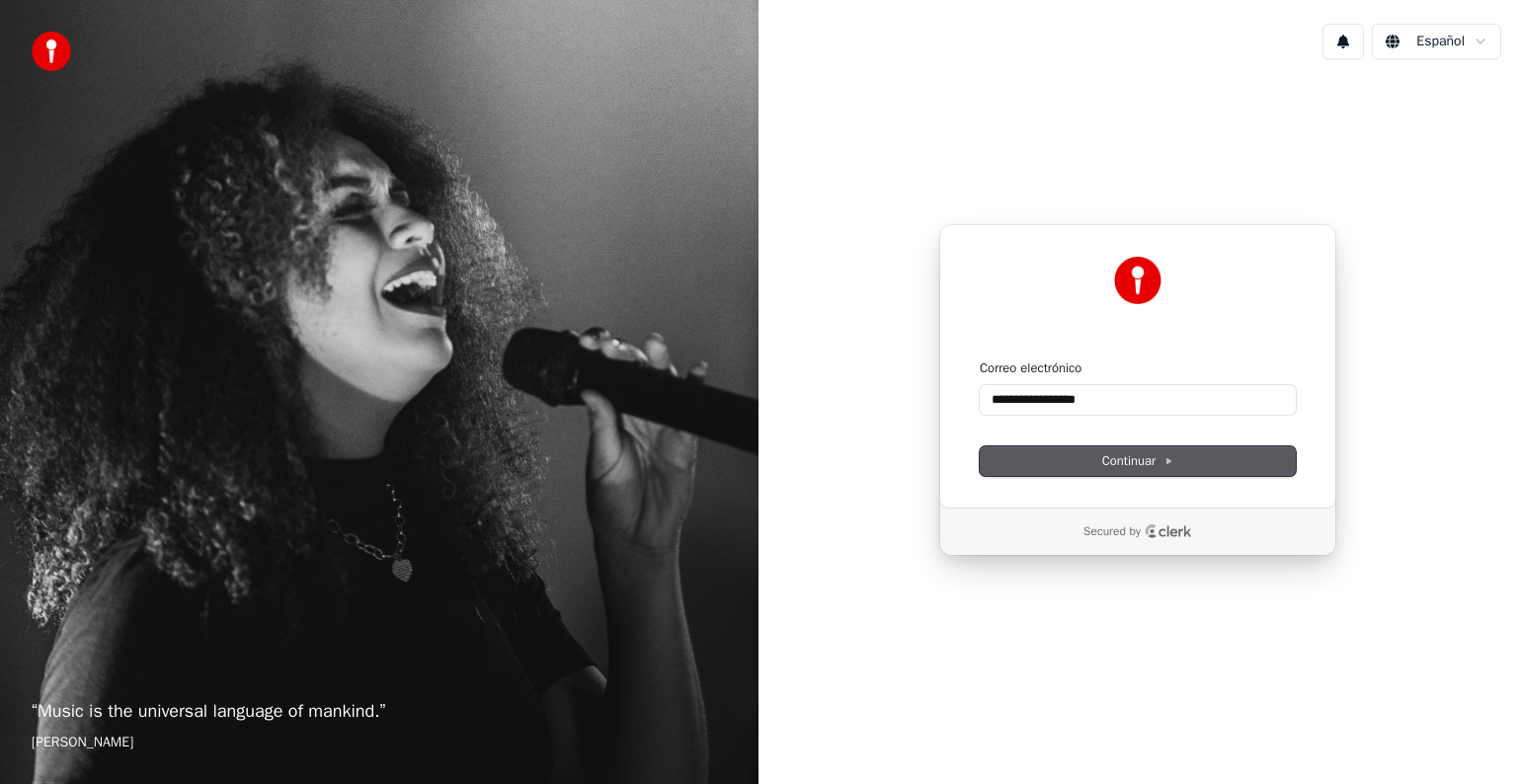 type on "**********" 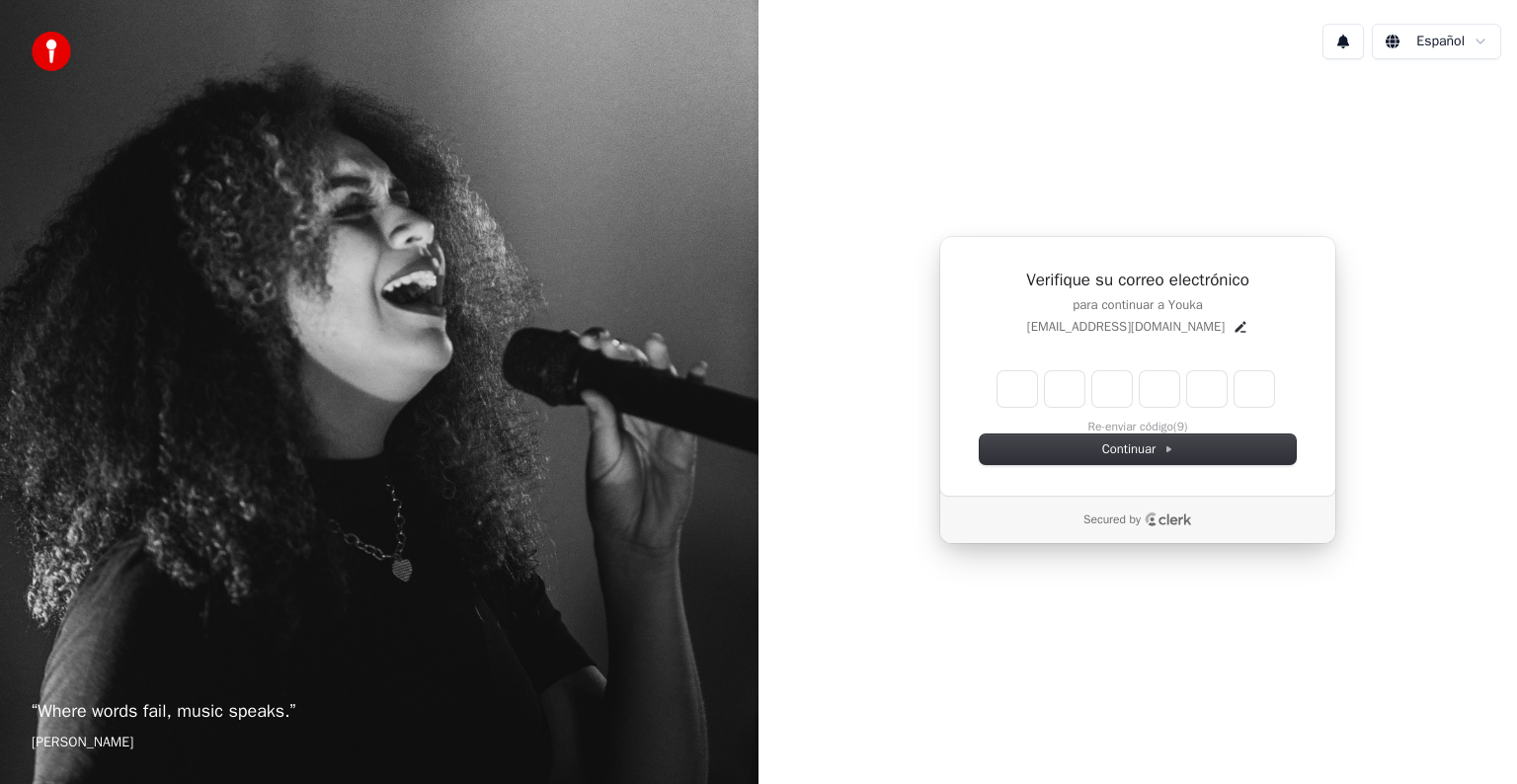 type on "*" 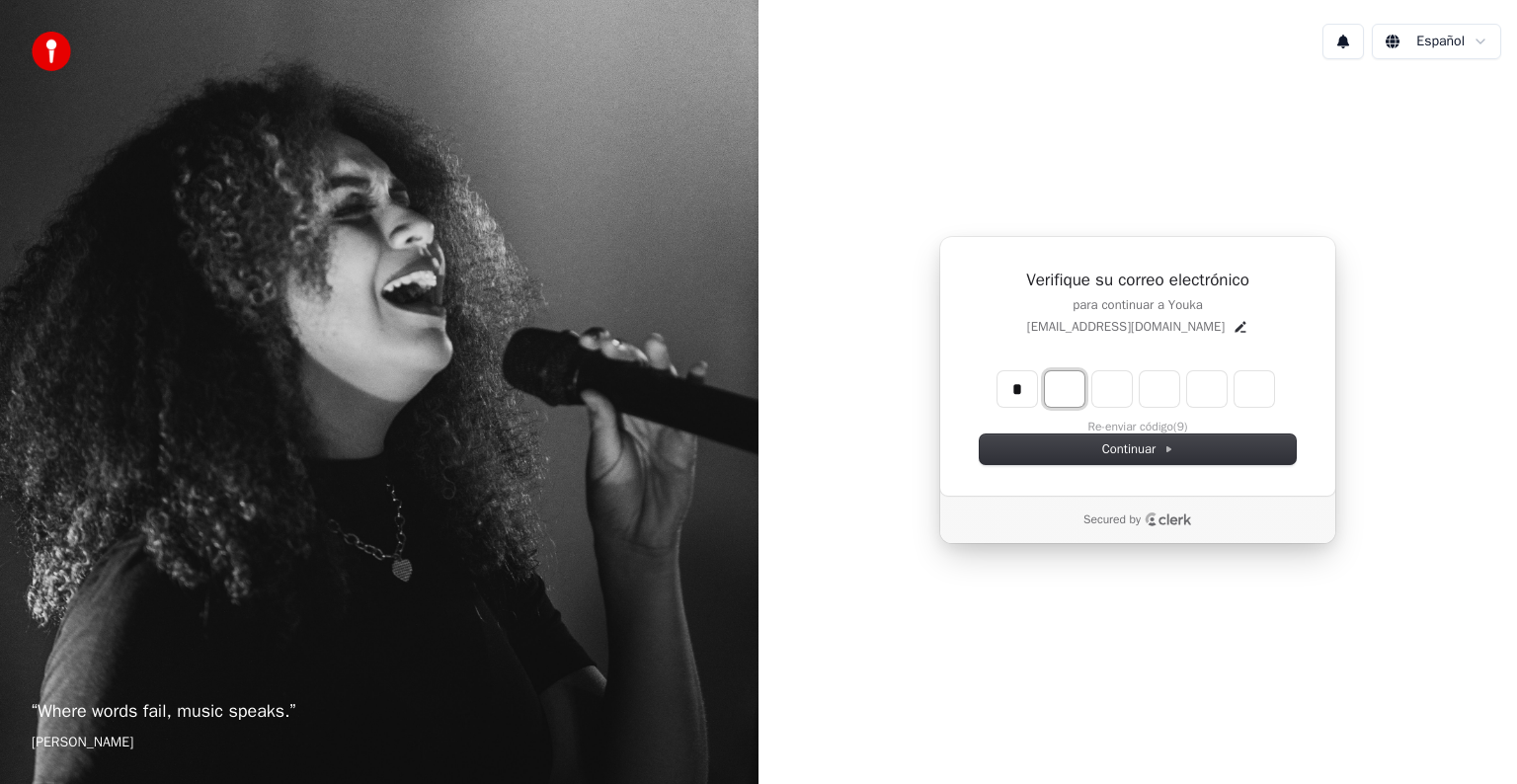 type on "*" 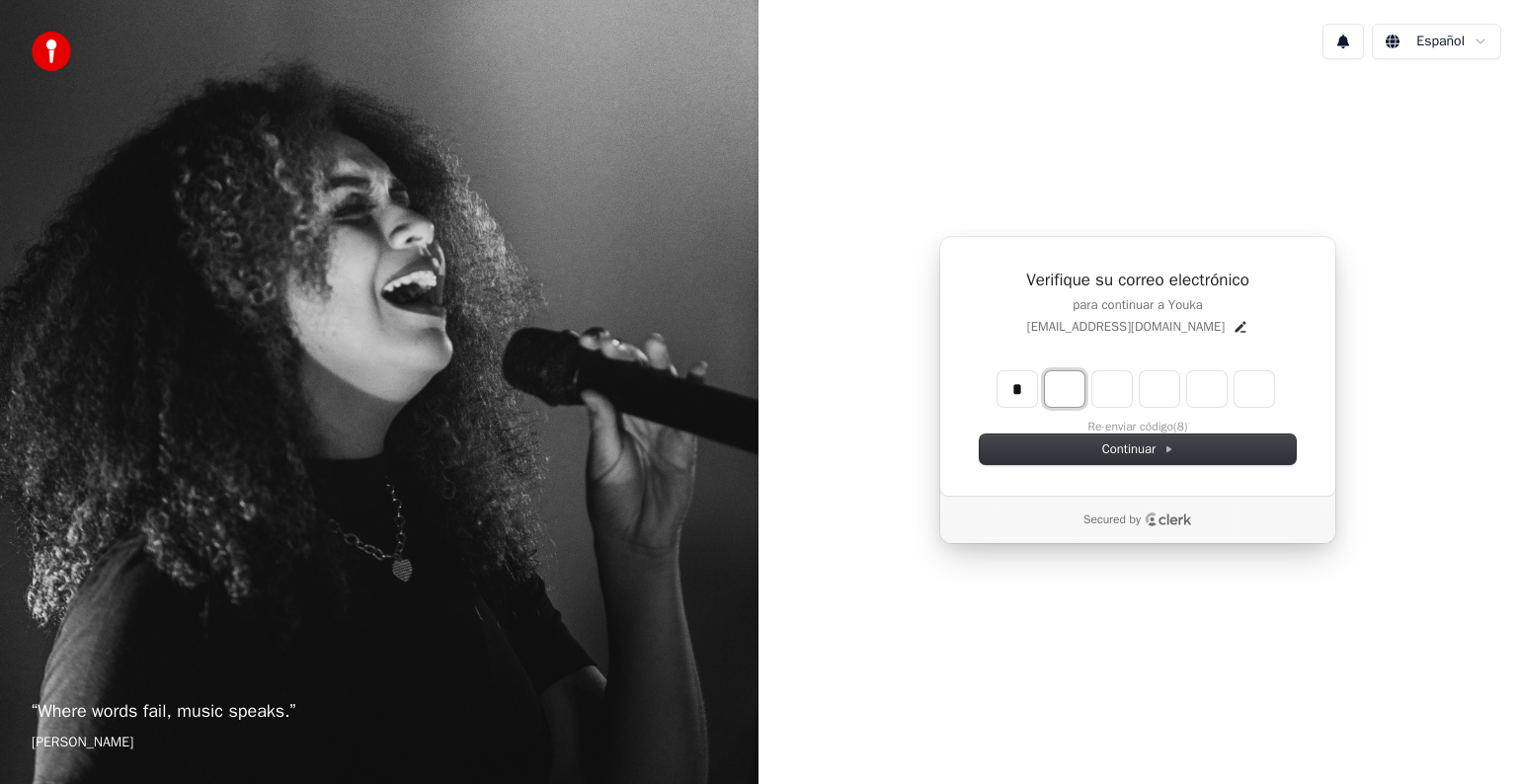 type on "*" 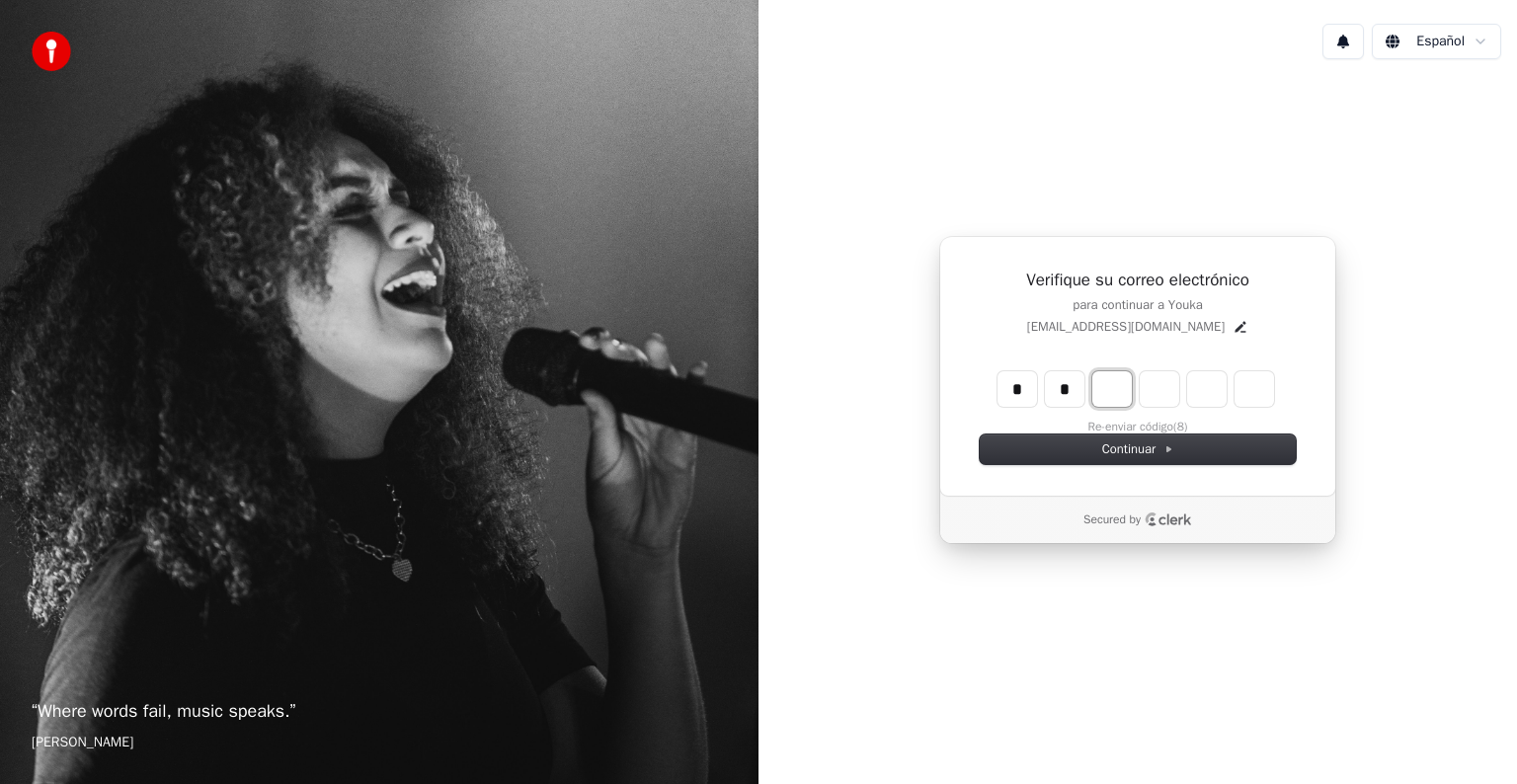 type on "**" 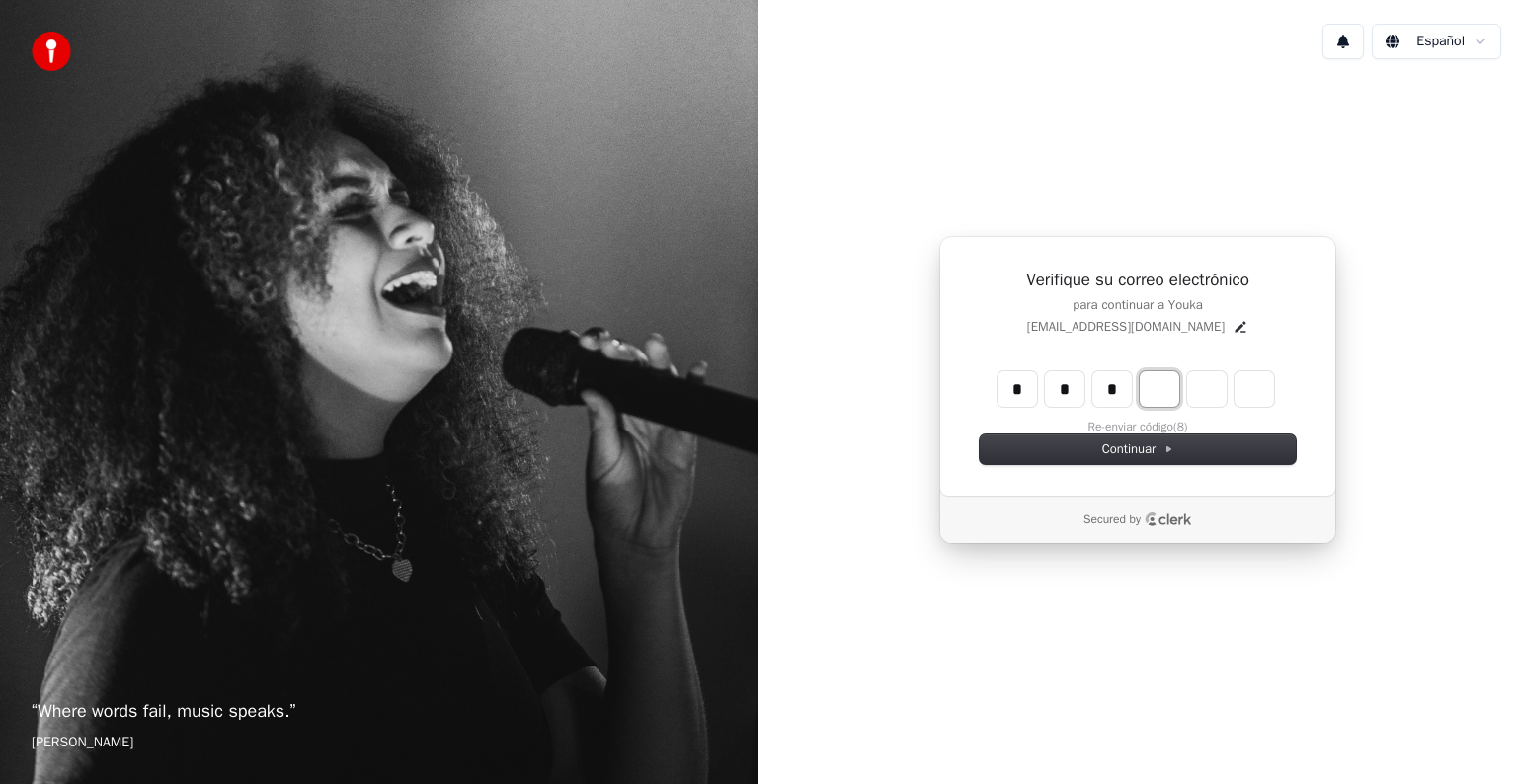 type on "***" 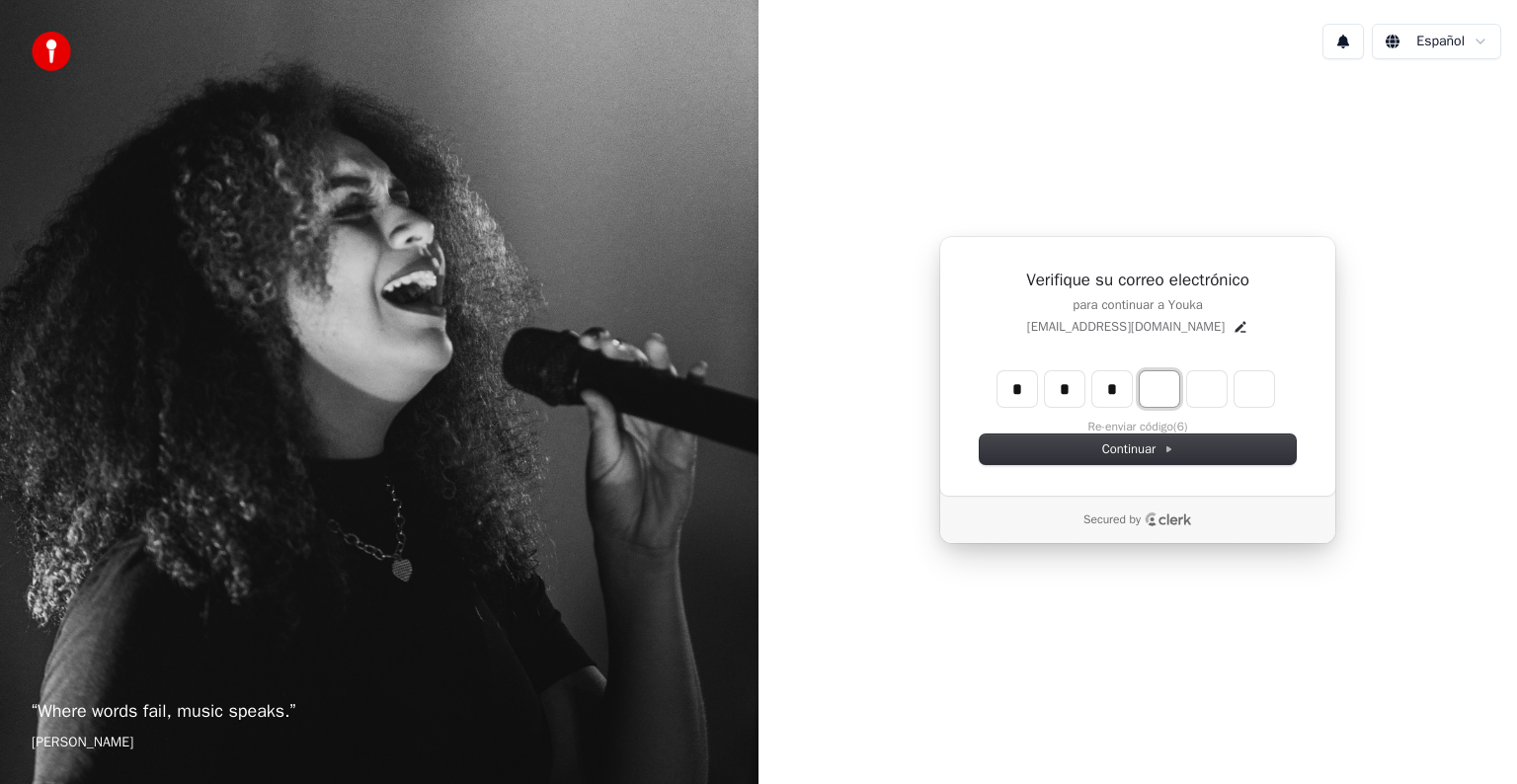 type on "*" 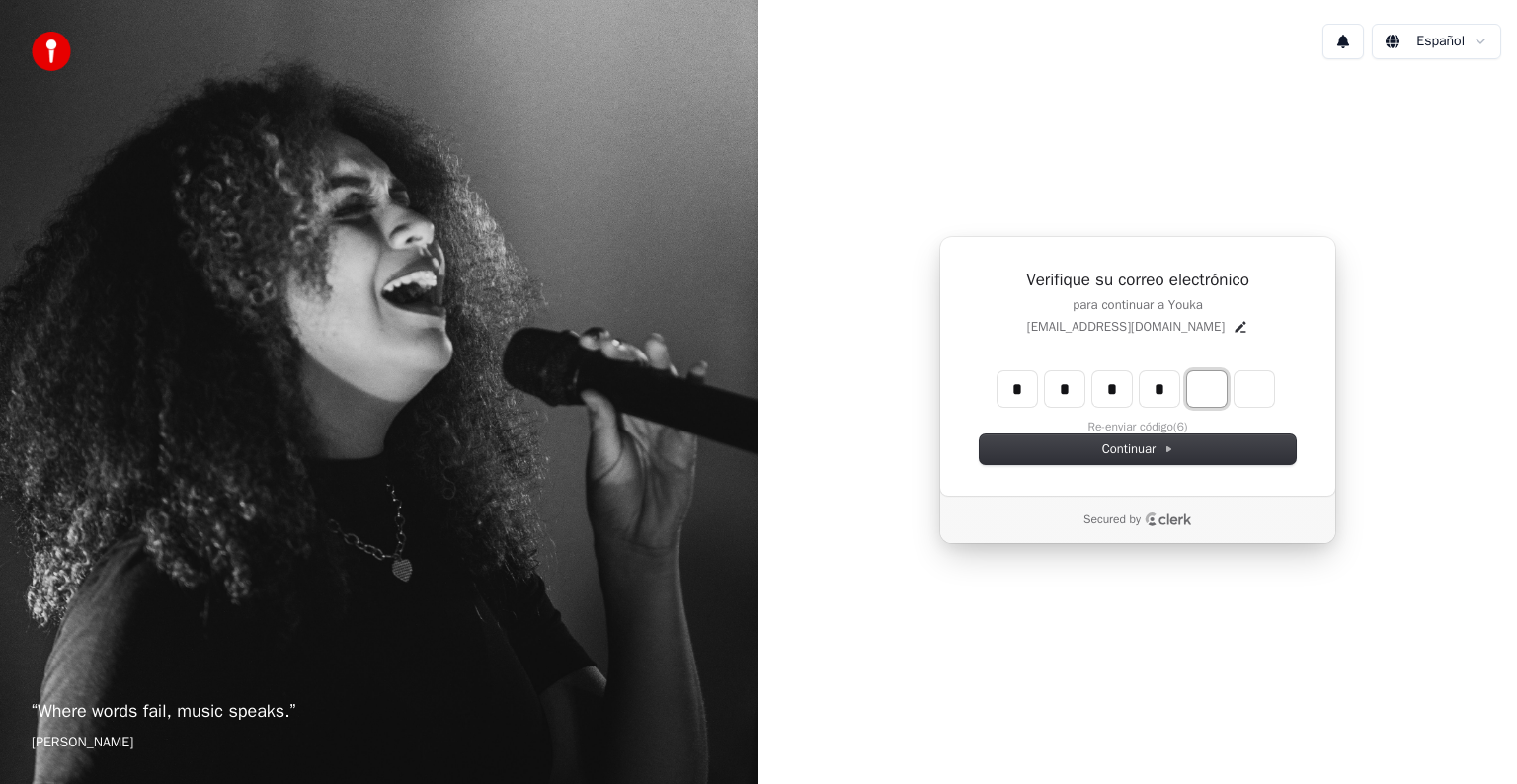 type on "****" 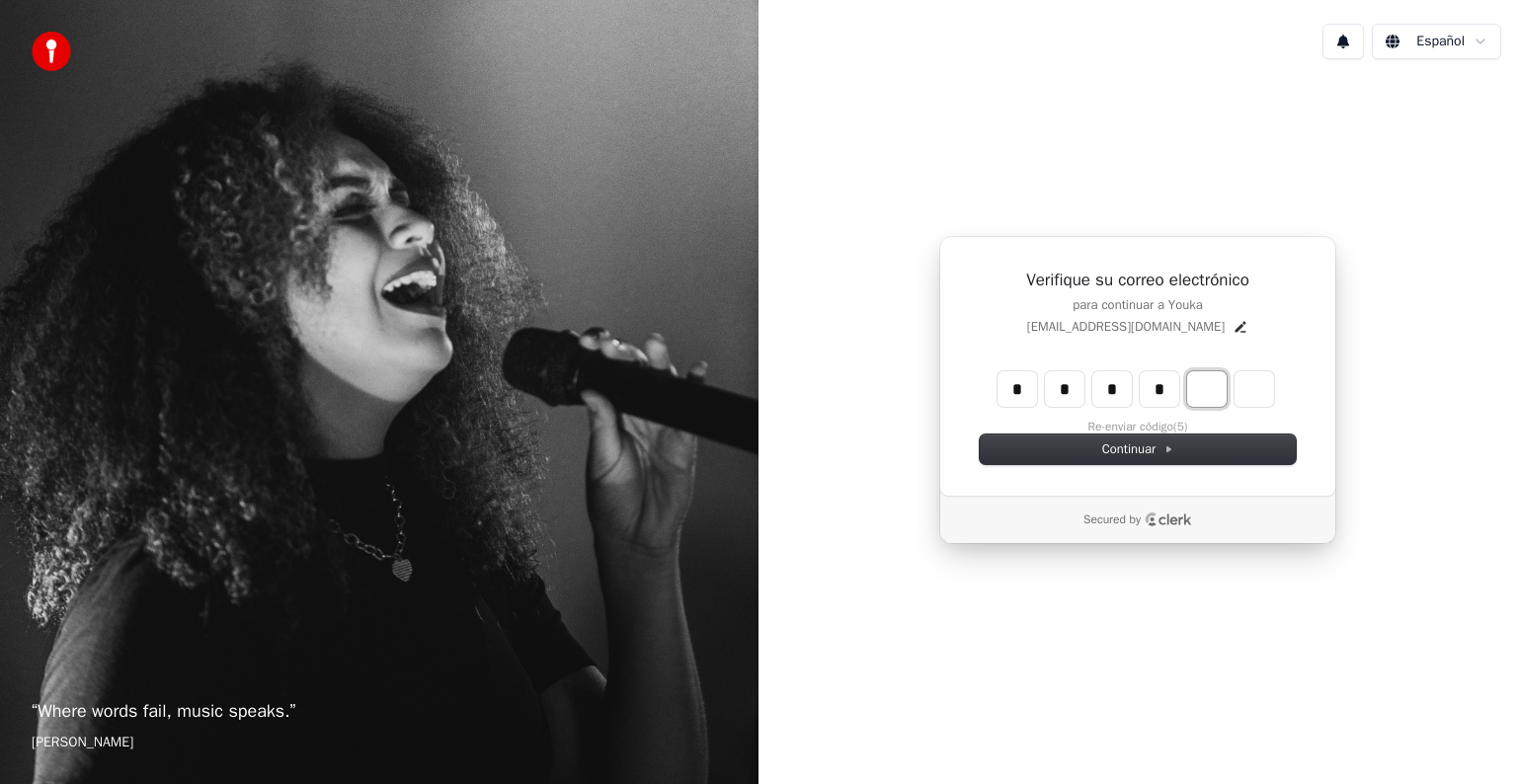 type on "*" 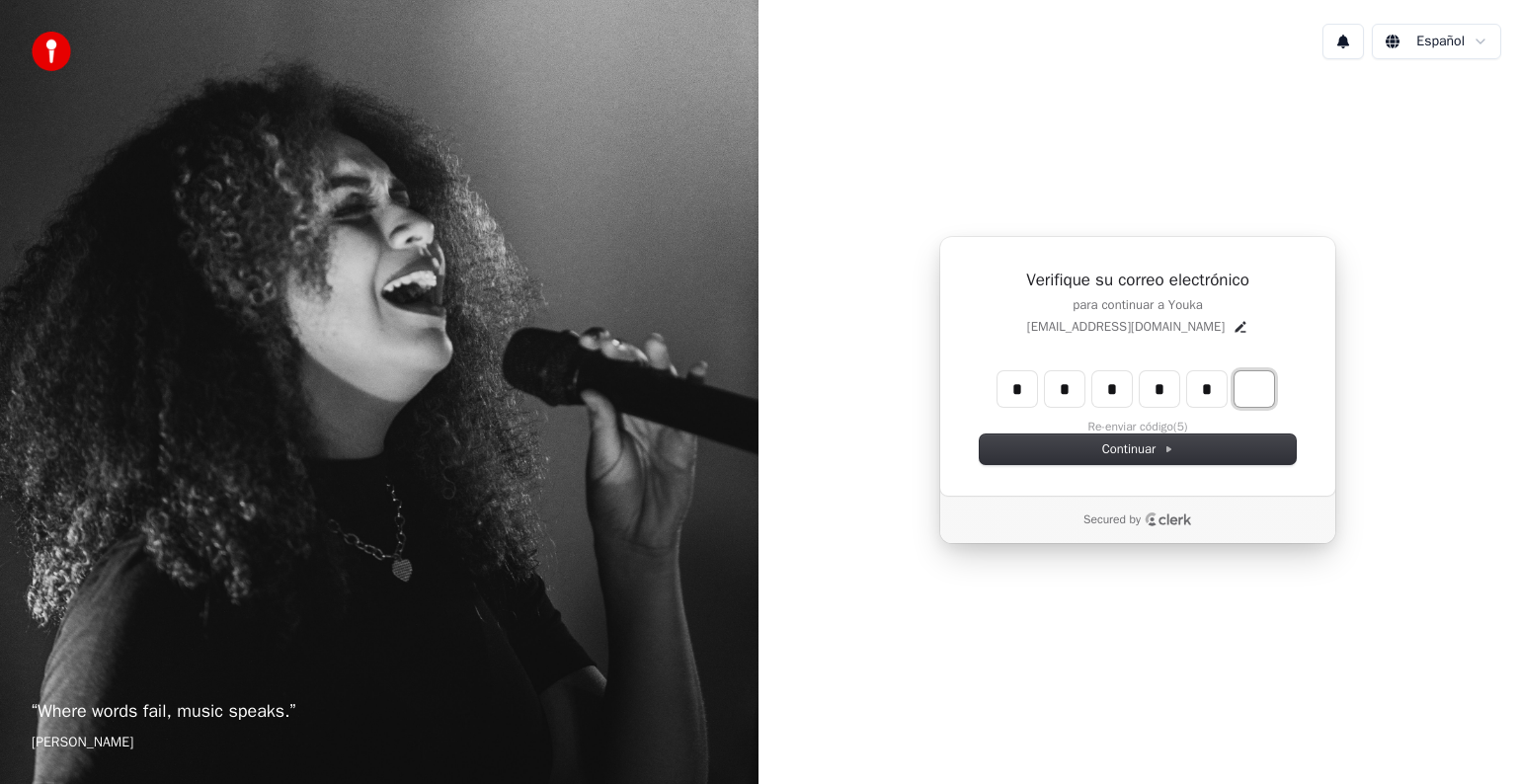 type on "******" 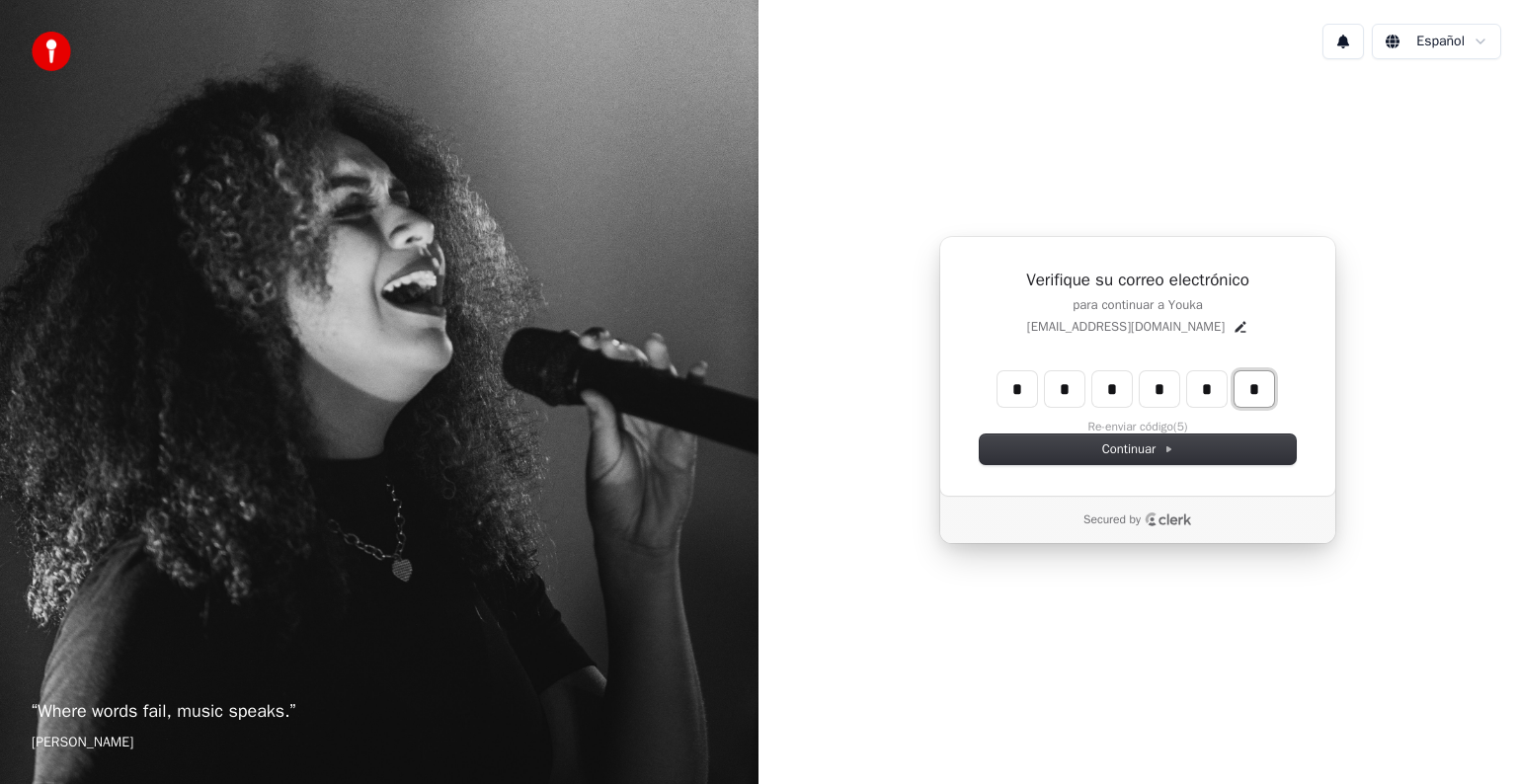 type on "*" 